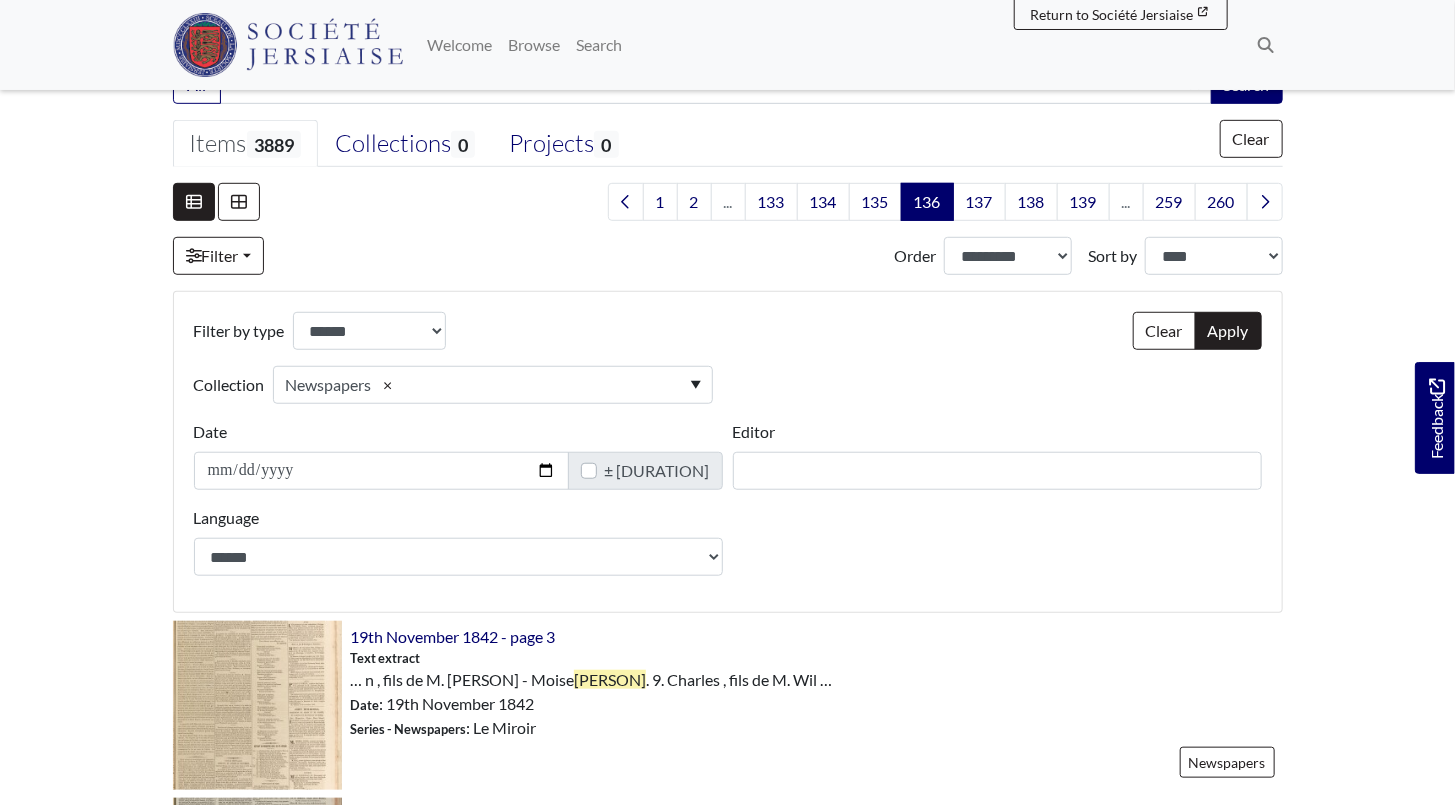 scroll, scrollTop: 636, scrollLeft: 0, axis: vertical 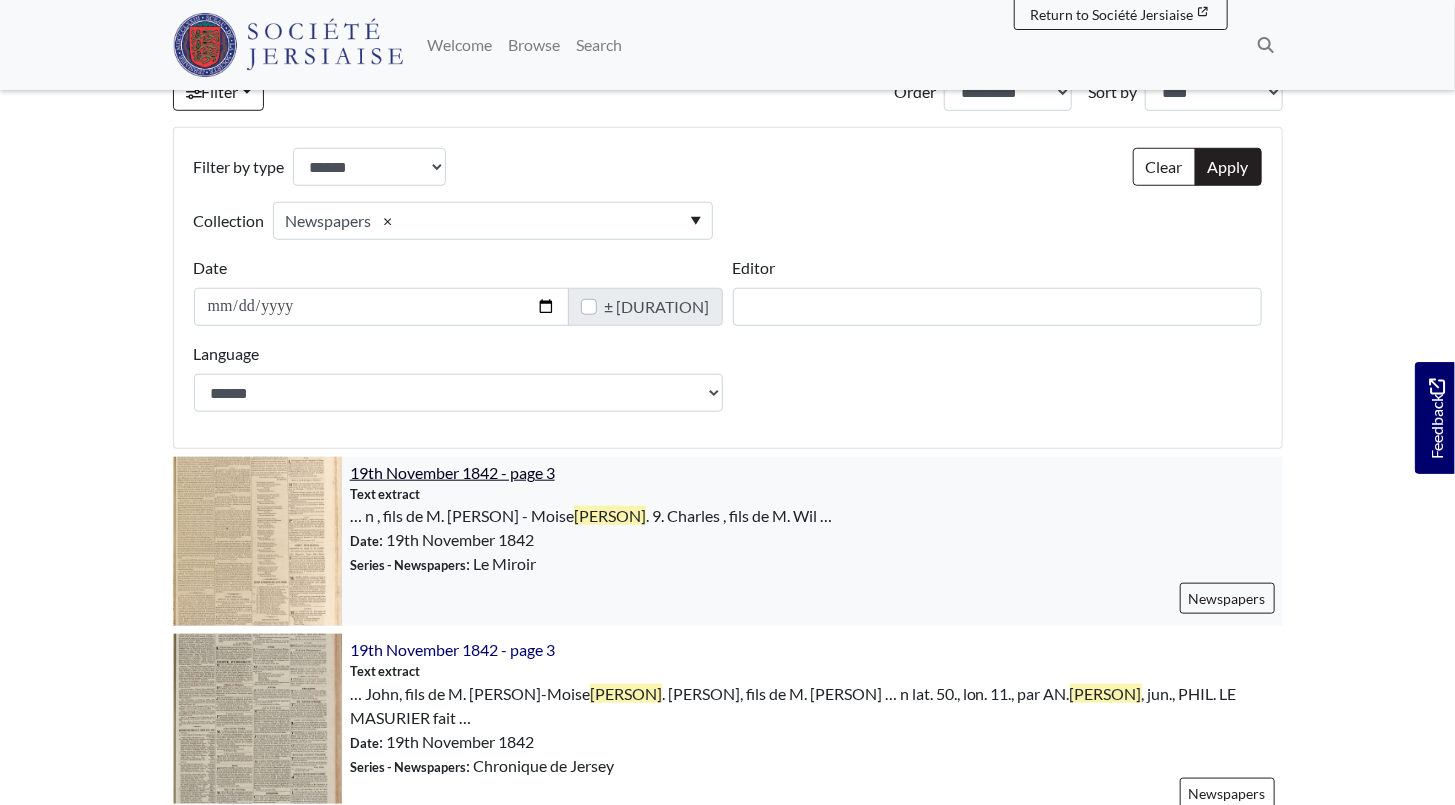 click on "19th November 1842 - page 3" at bounding box center [452, 472] 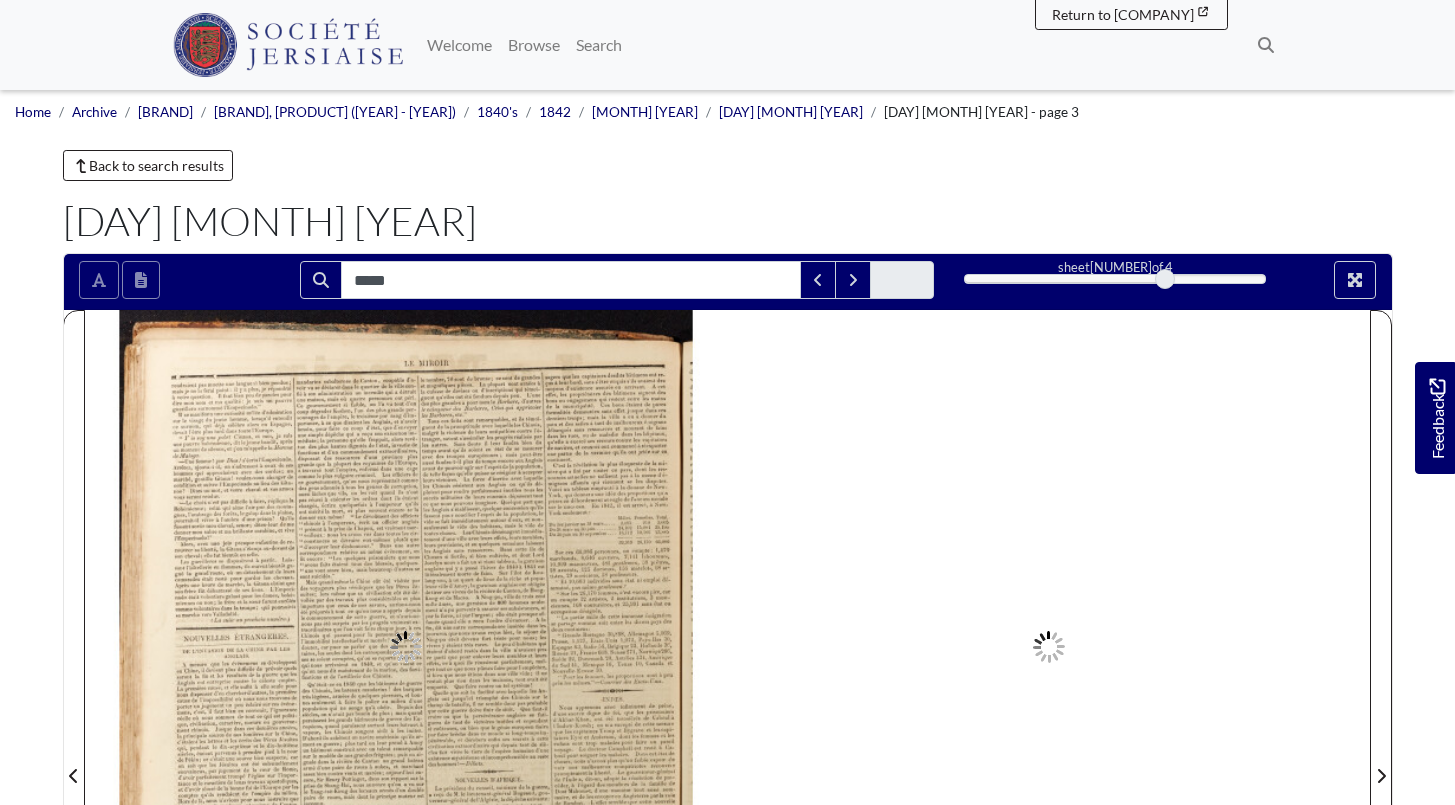 scroll, scrollTop: 0, scrollLeft: 0, axis: both 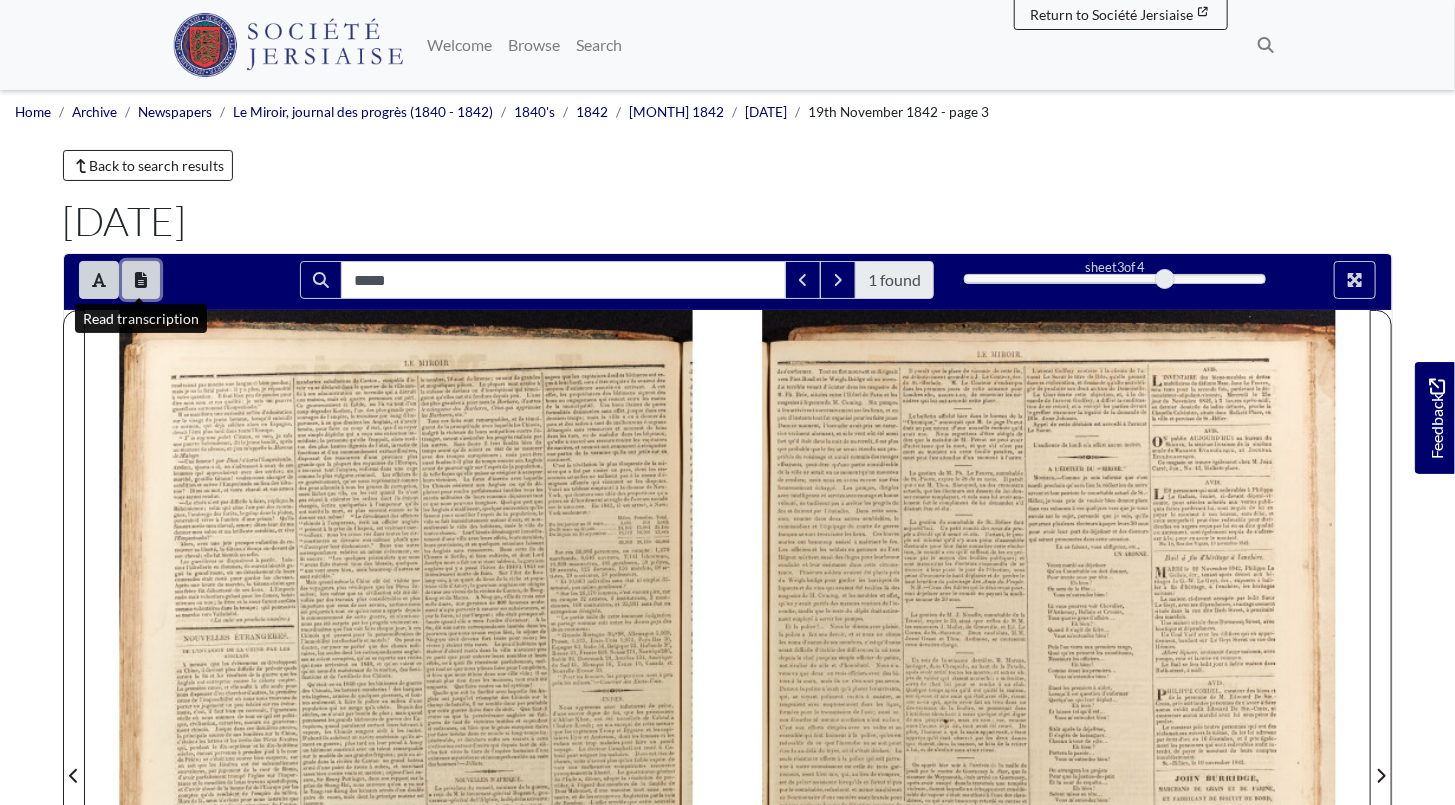 click at bounding box center (141, 280) 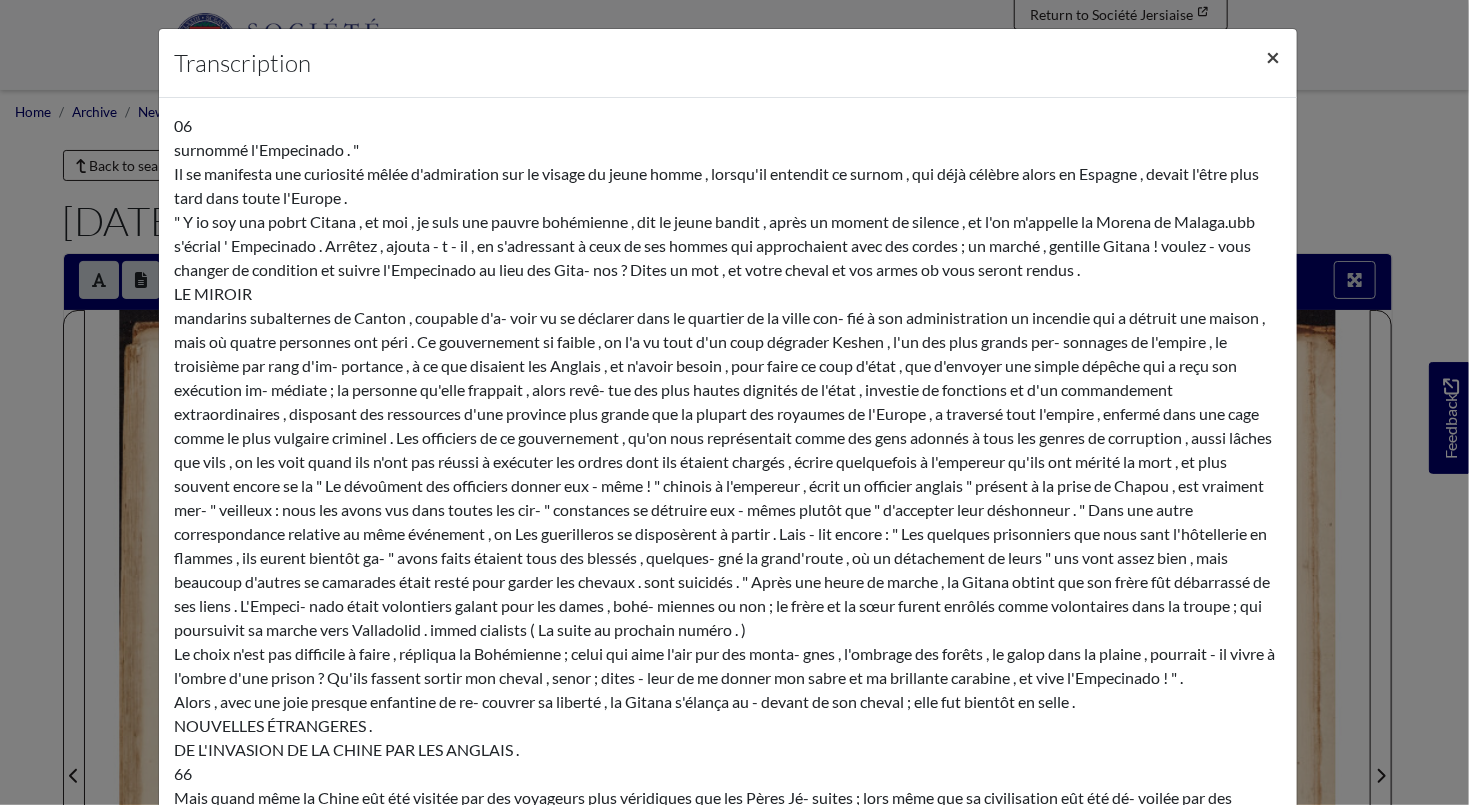 scroll, scrollTop: 8381, scrollLeft: 0, axis: vertical 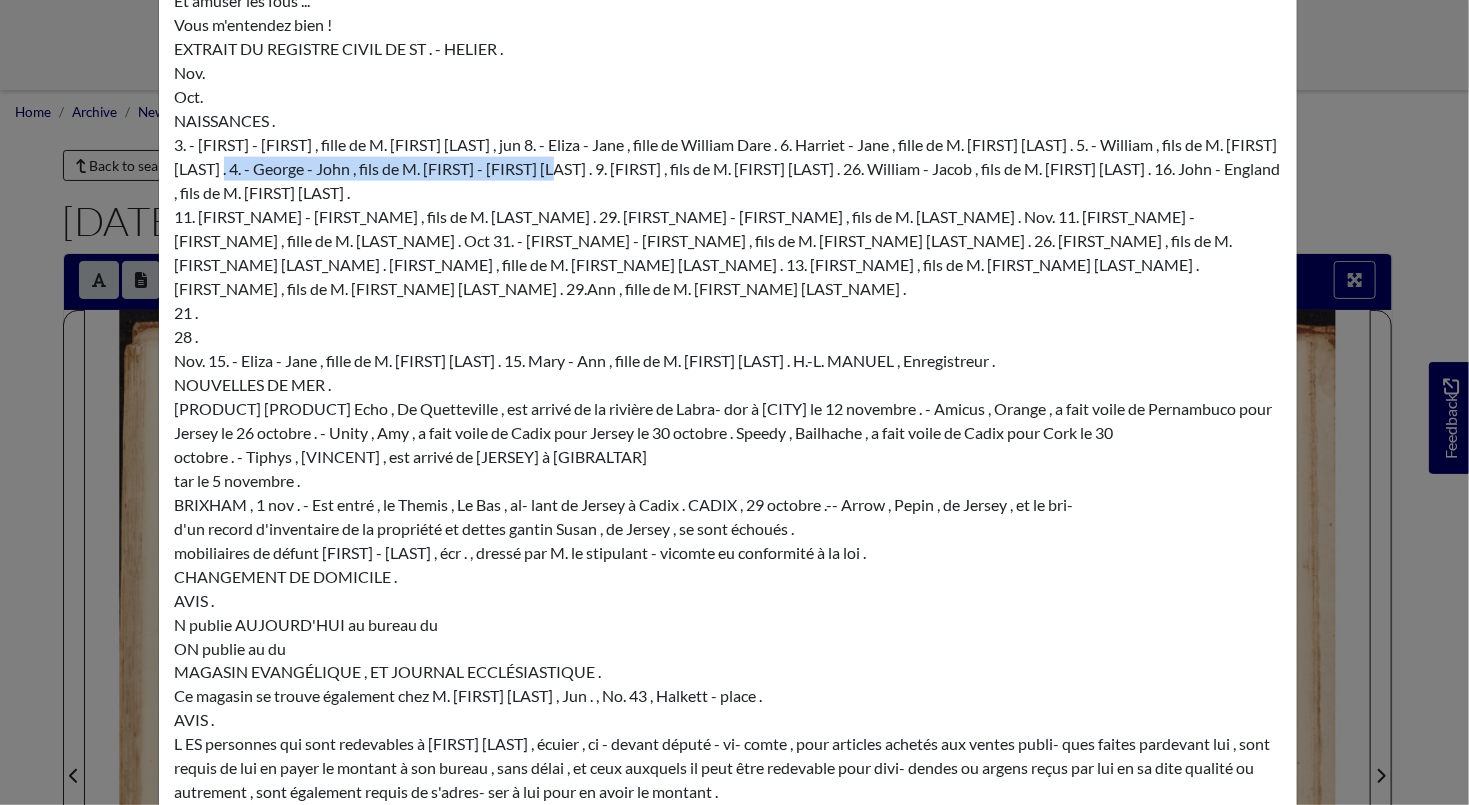 drag, startPoint x: 284, startPoint y: 400, endPoint x: 631, endPoint y: 405, distance: 347.036 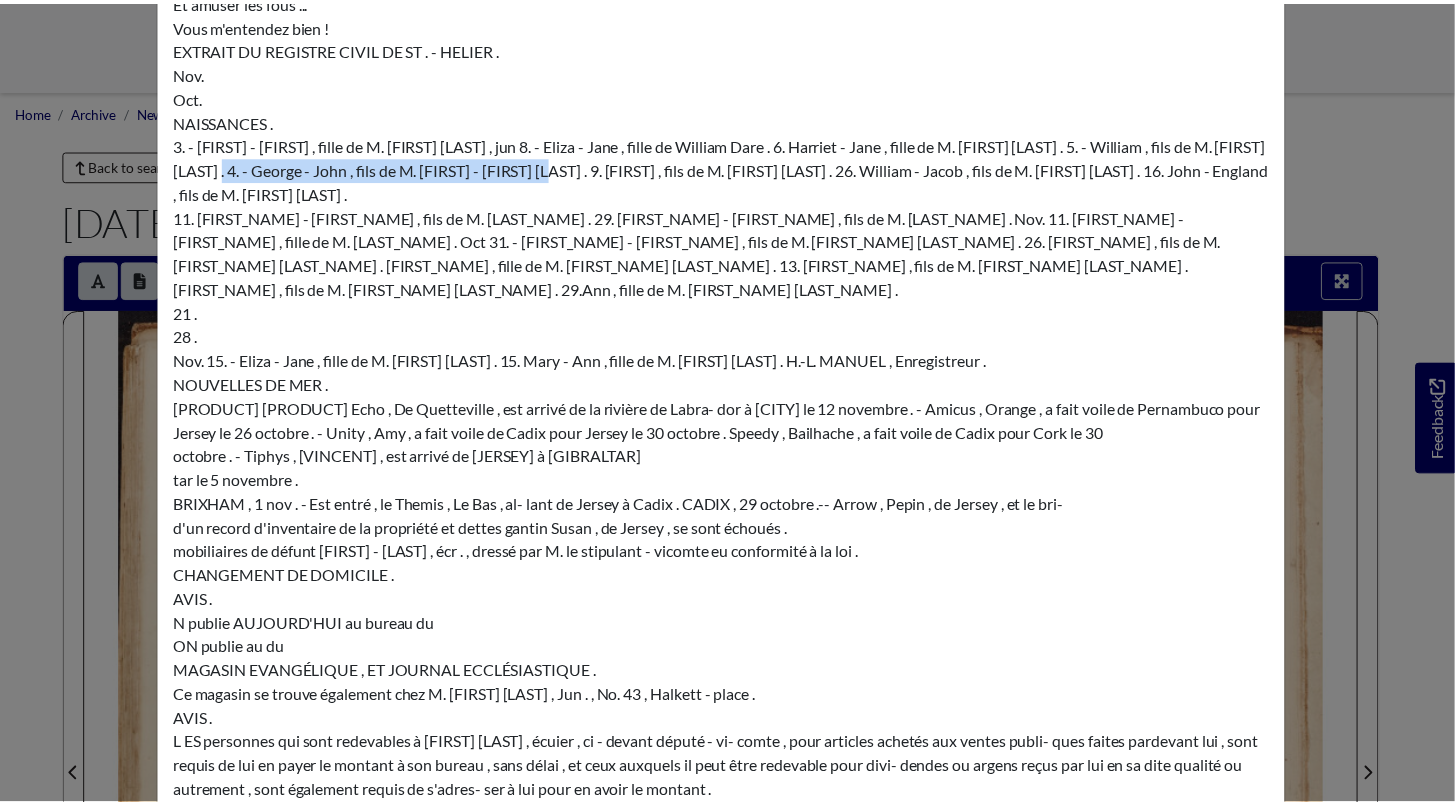 scroll, scrollTop: 0, scrollLeft: 0, axis: both 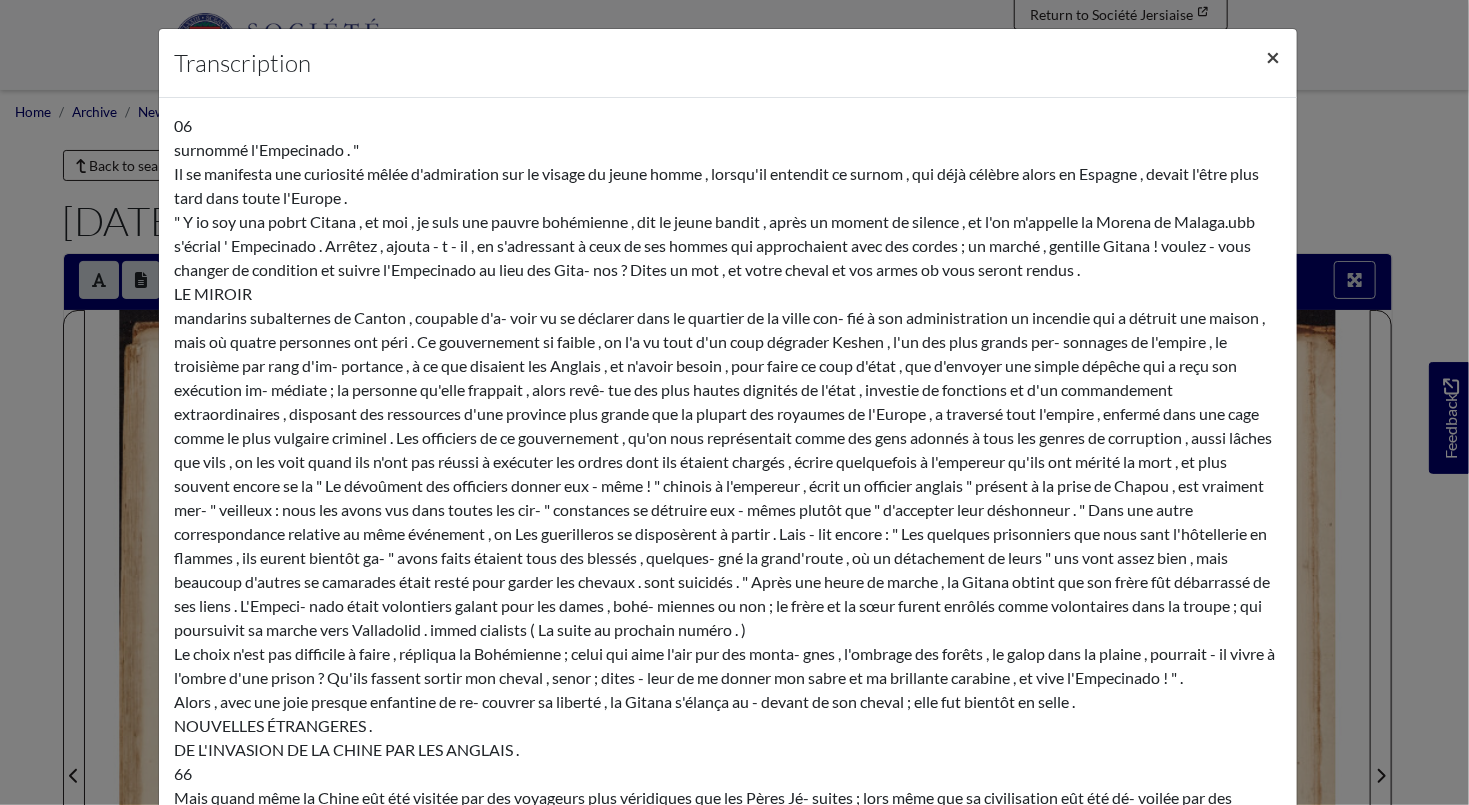 click on "×" at bounding box center [1274, 56] 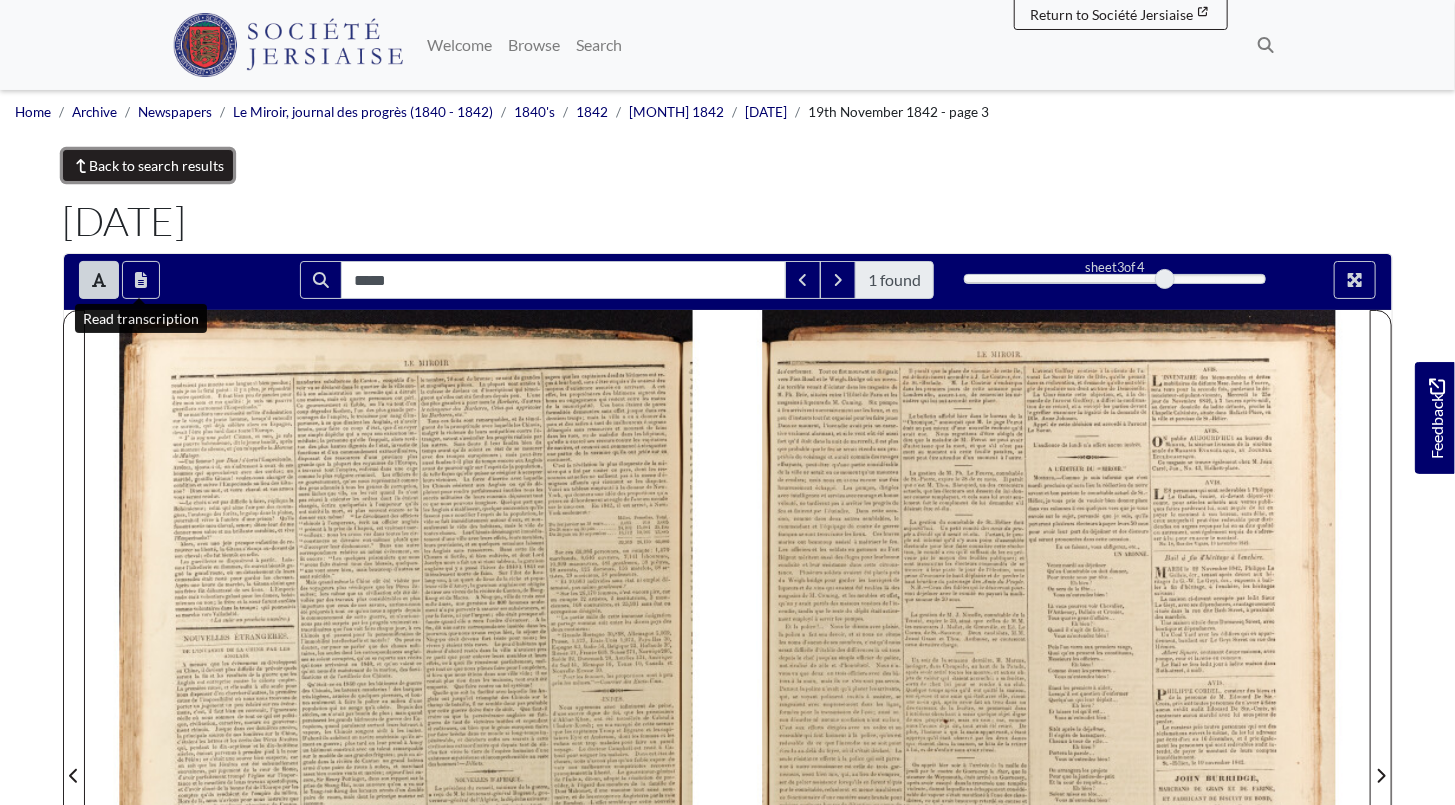click on "Back to search results" at bounding box center [148, 165] 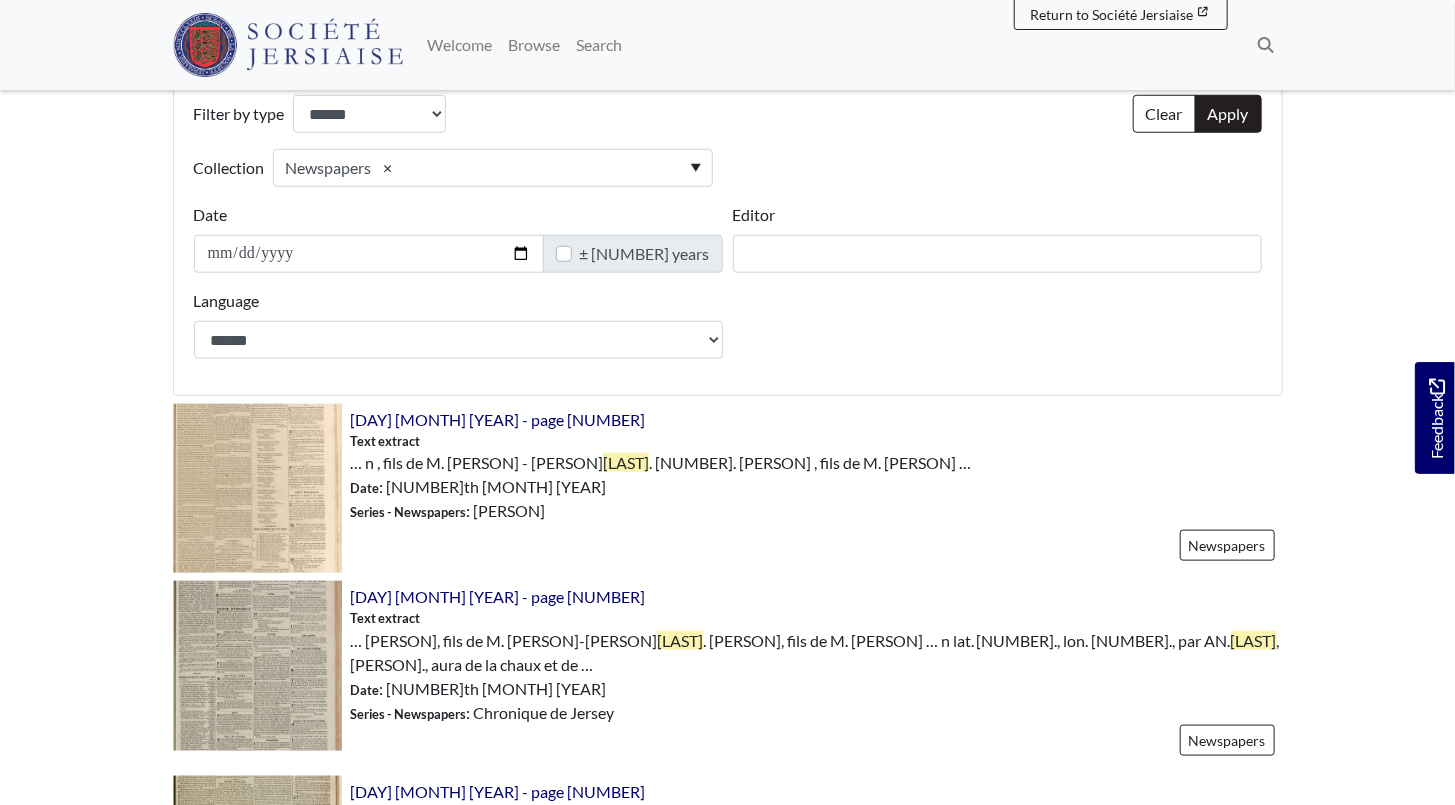 scroll, scrollTop: 454, scrollLeft: 0, axis: vertical 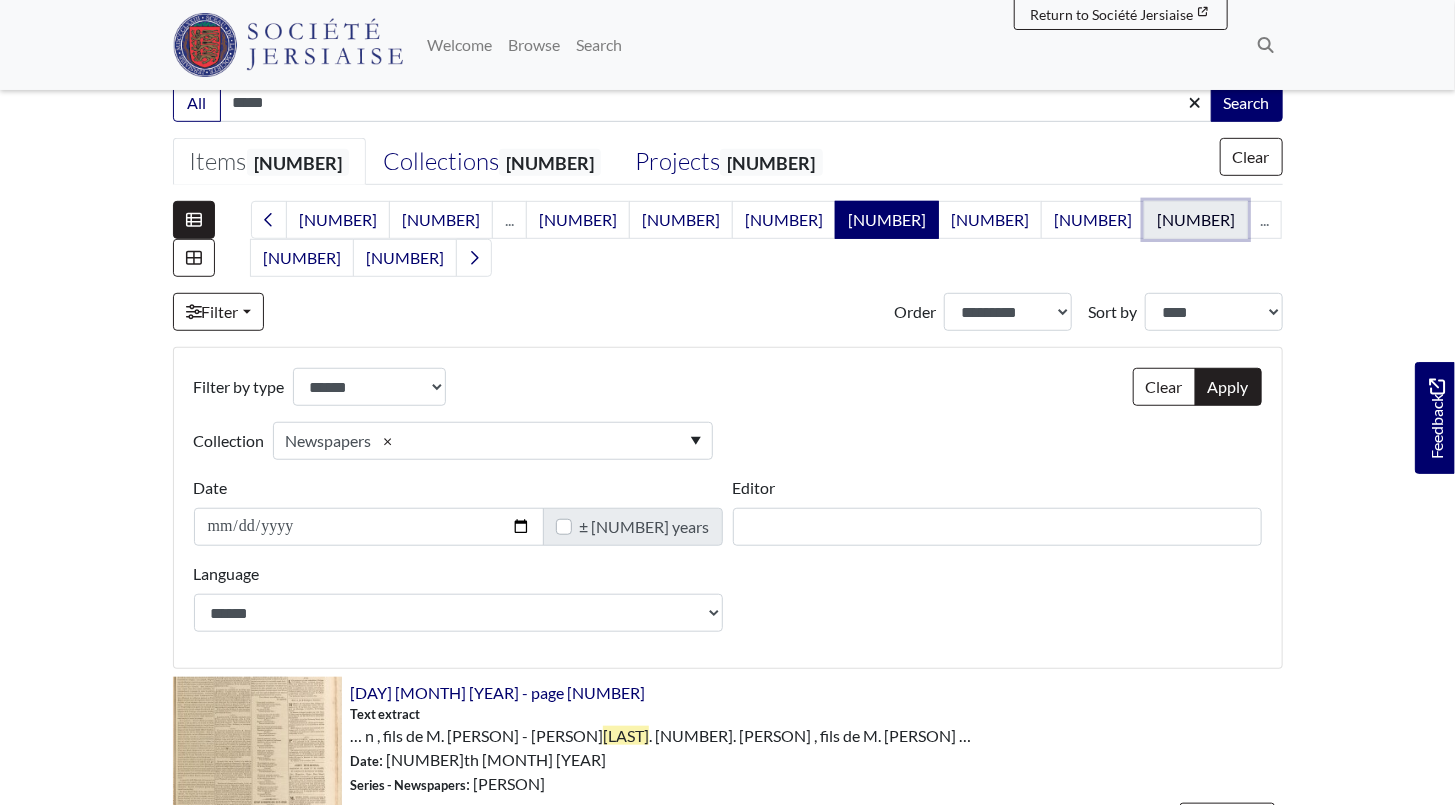 click on "139" at bounding box center (1196, 220) 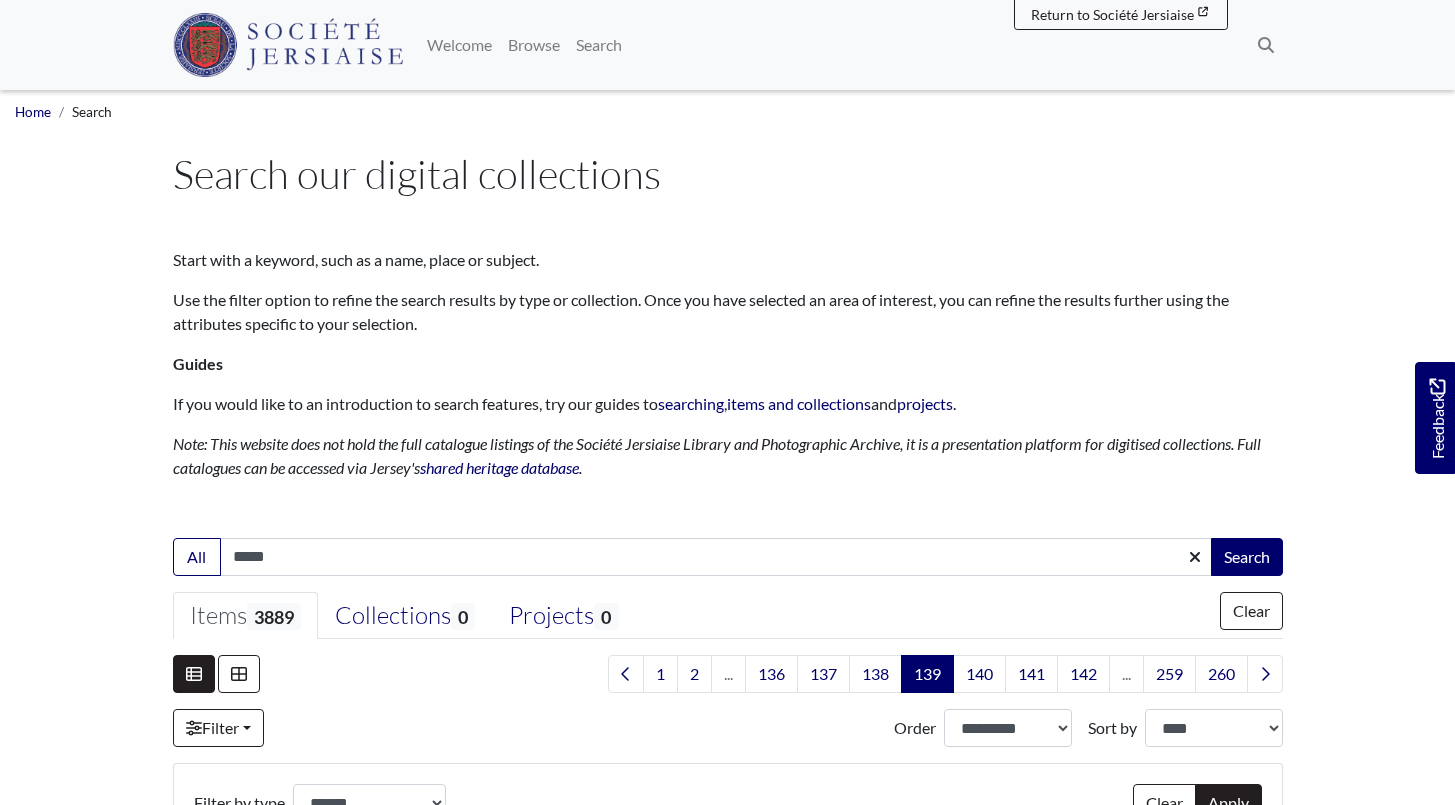 scroll, scrollTop: 363, scrollLeft: 0, axis: vertical 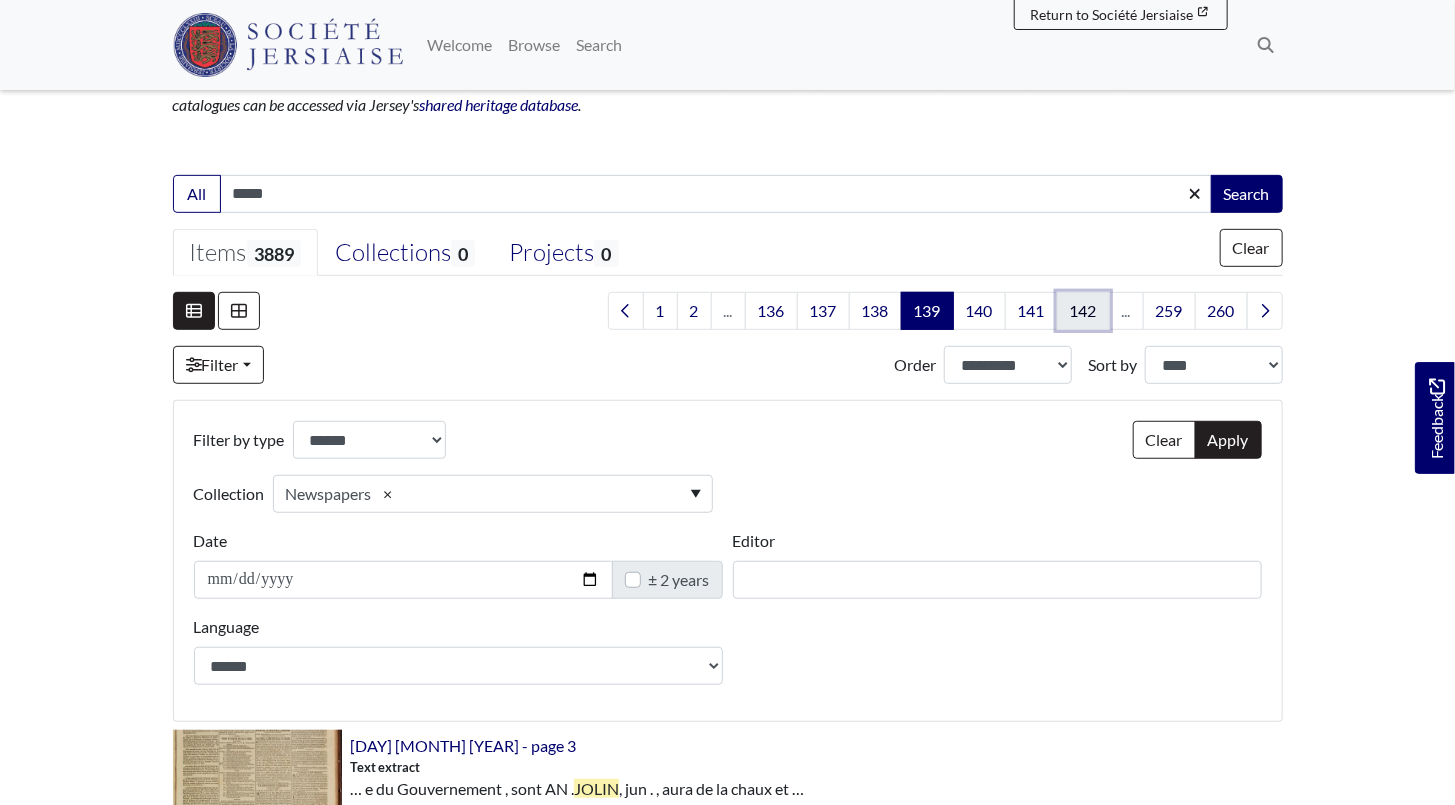 click on "142" at bounding box center [1083, 311] 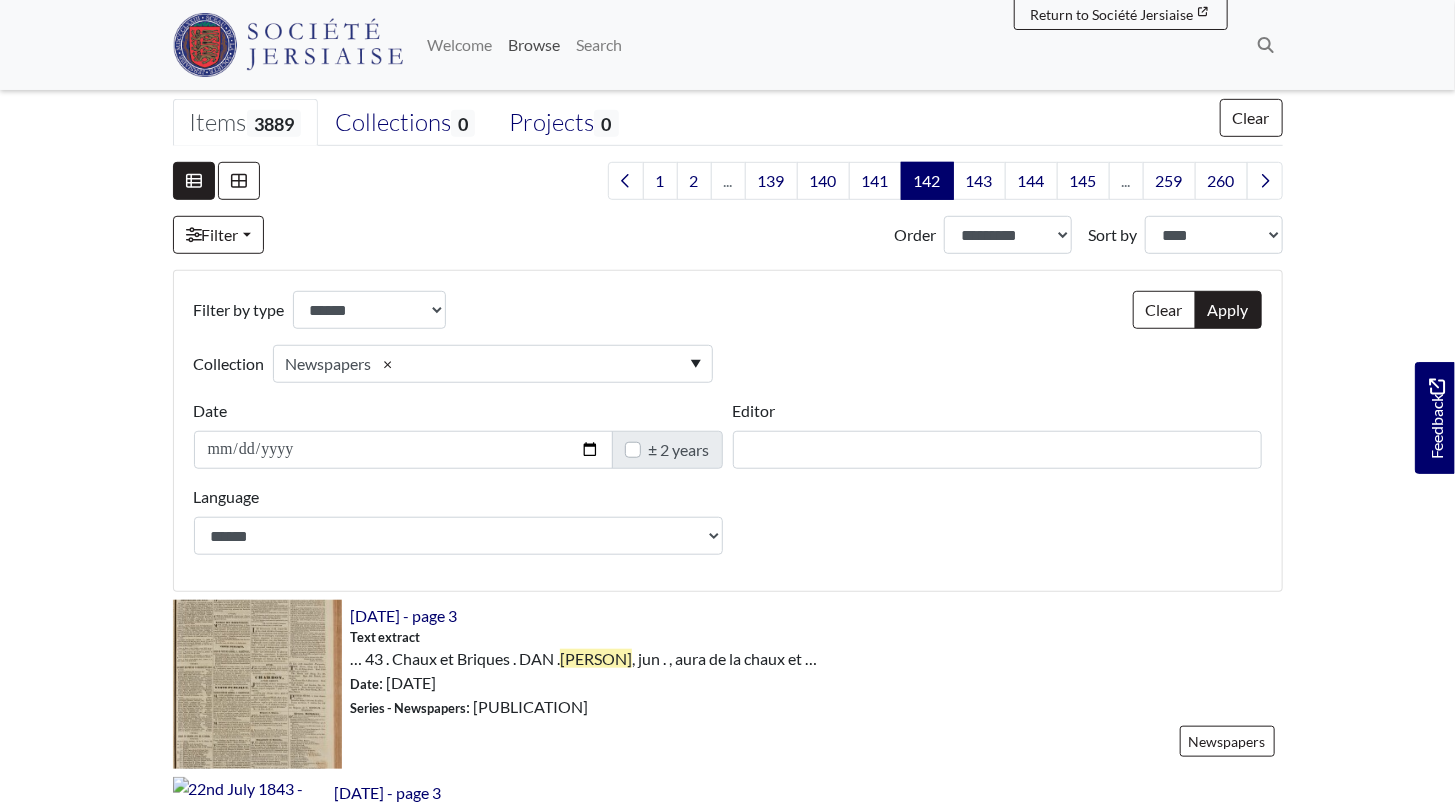 scroll, scrollTop: 545, scrollLeft: 0, axis: vertical 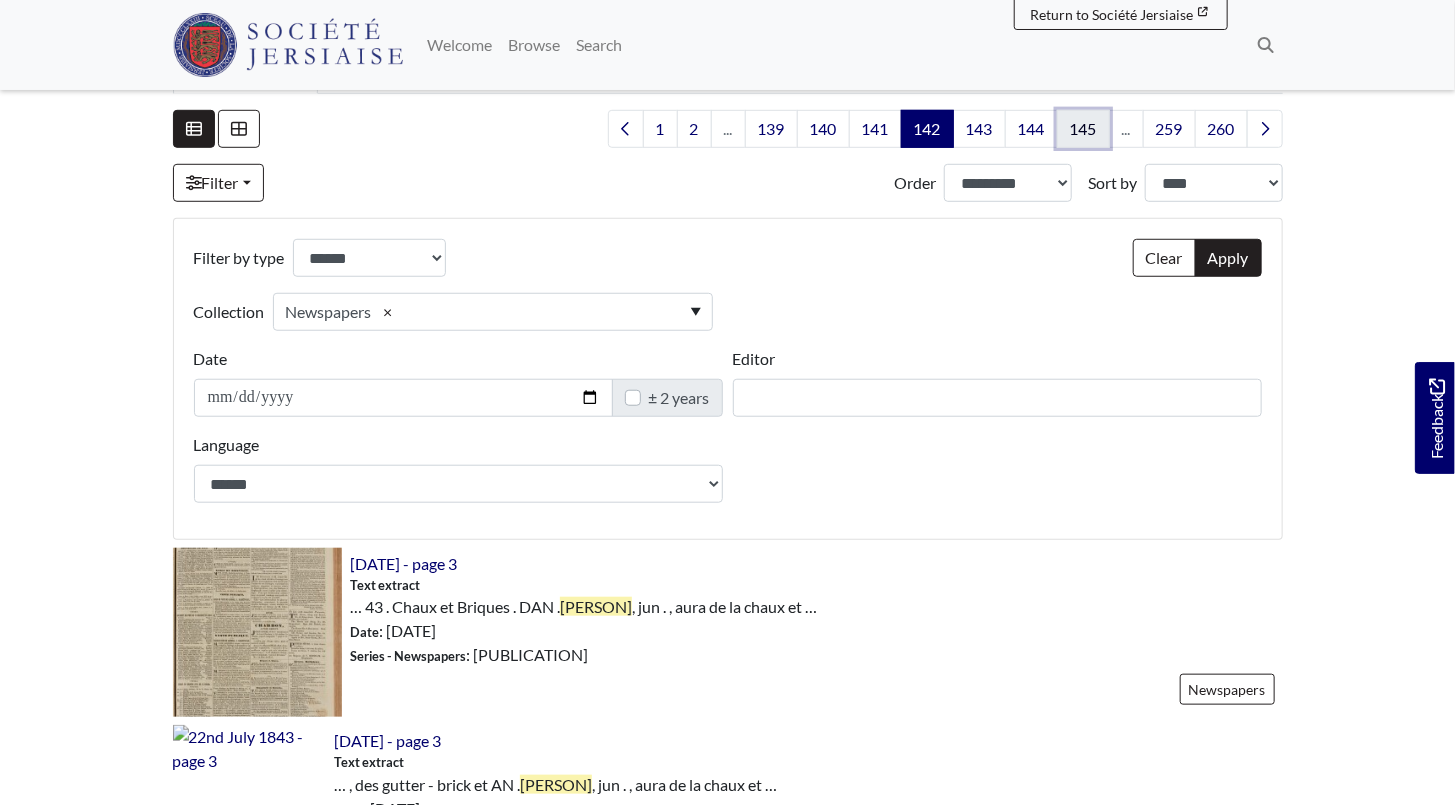 click on "145" at bounding box center [1083, 129] 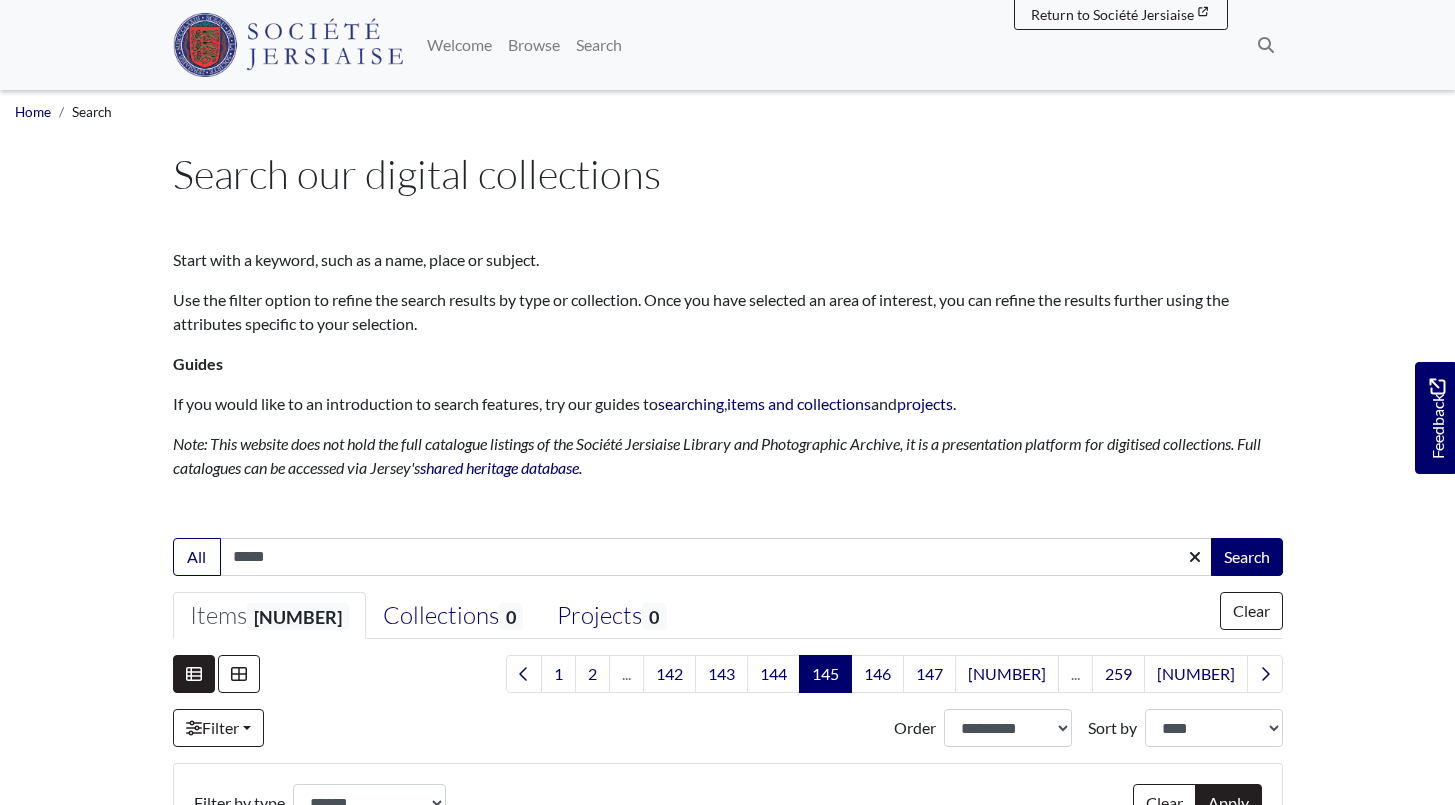 scroll, scrollTop: 363, scrollLeft: 0, axis: vertical 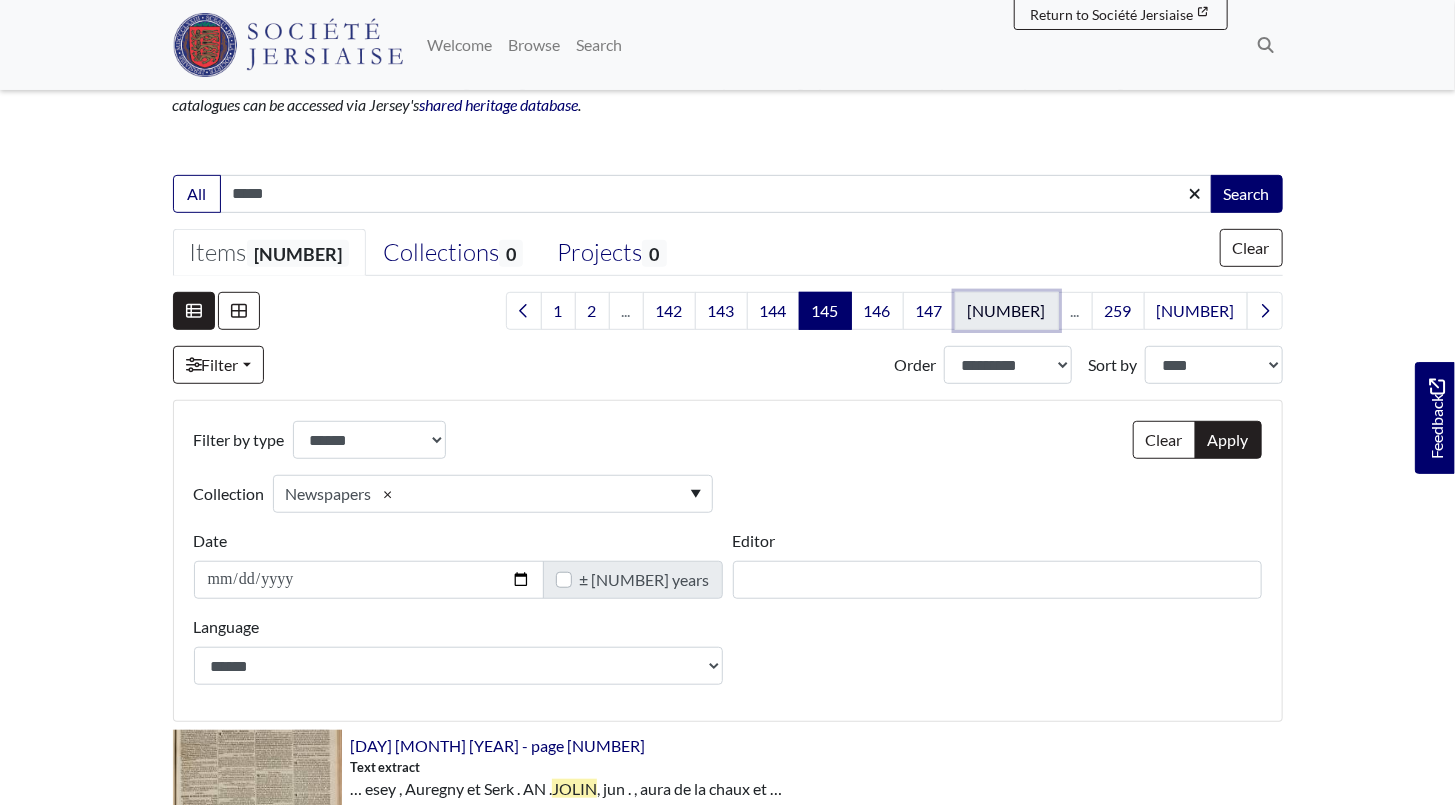 click on "148" at bounding box center (1007, 311) 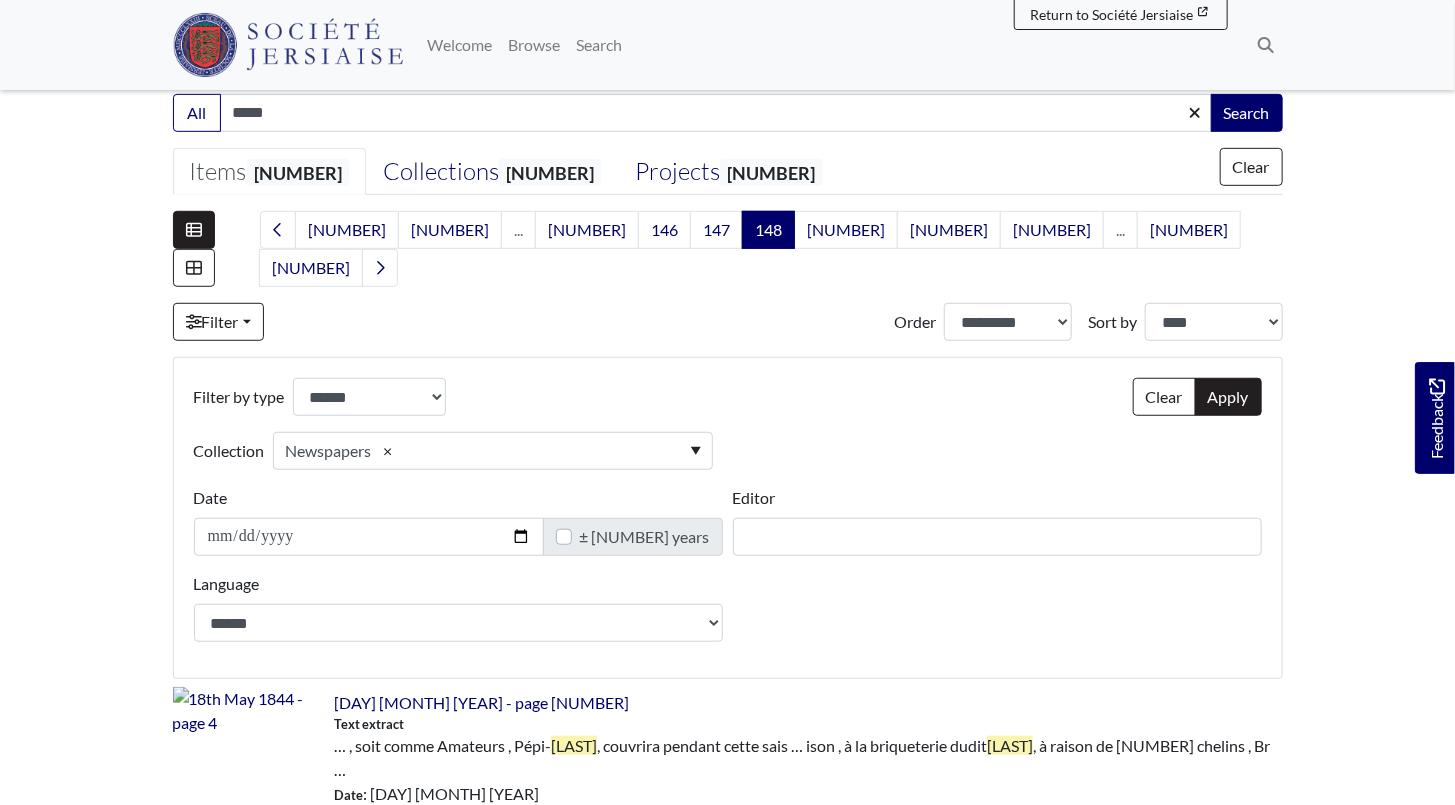 scroll, scrollTop: 454, scrollLeft: 0, axis: vertical 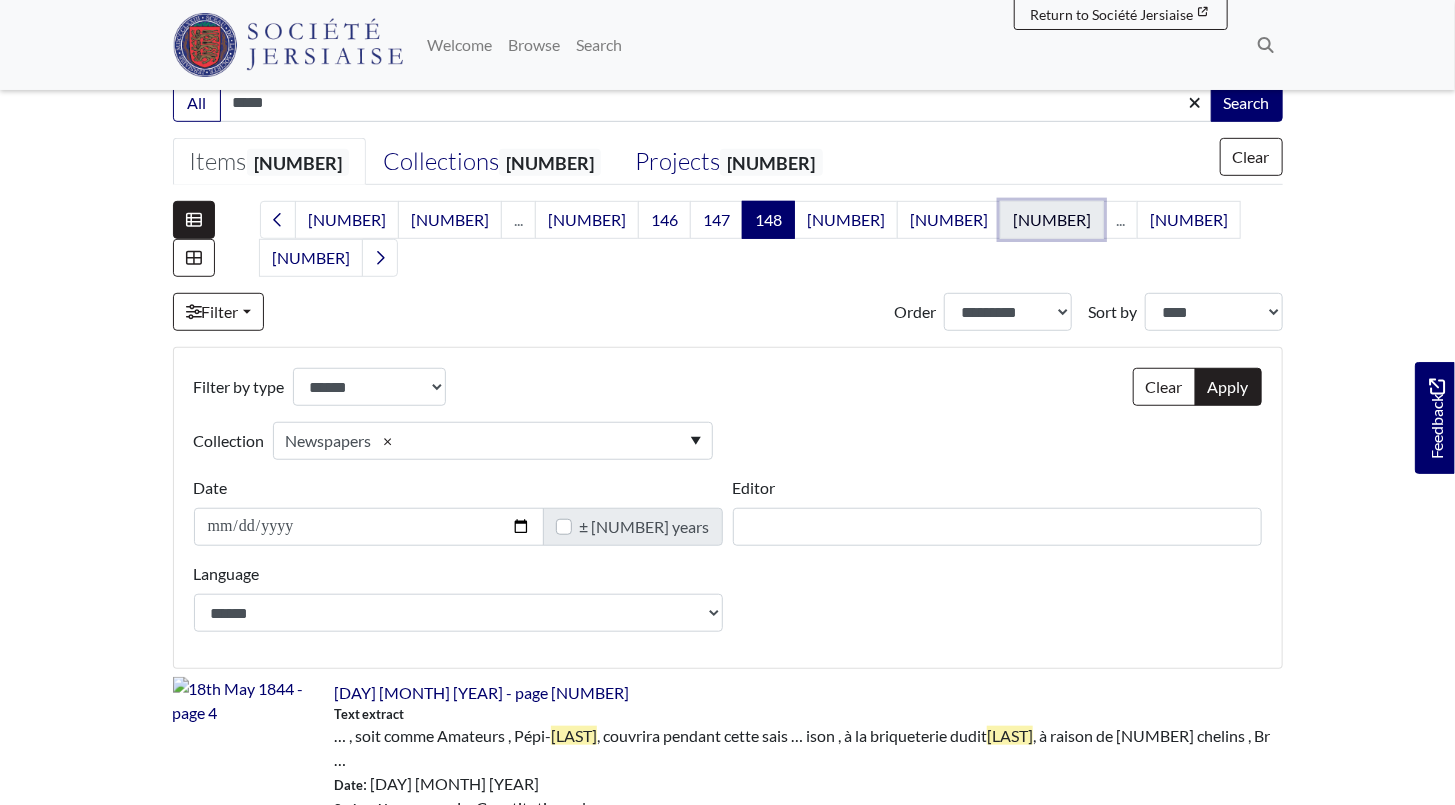 click on "151" at bounding box center (1052, 220) 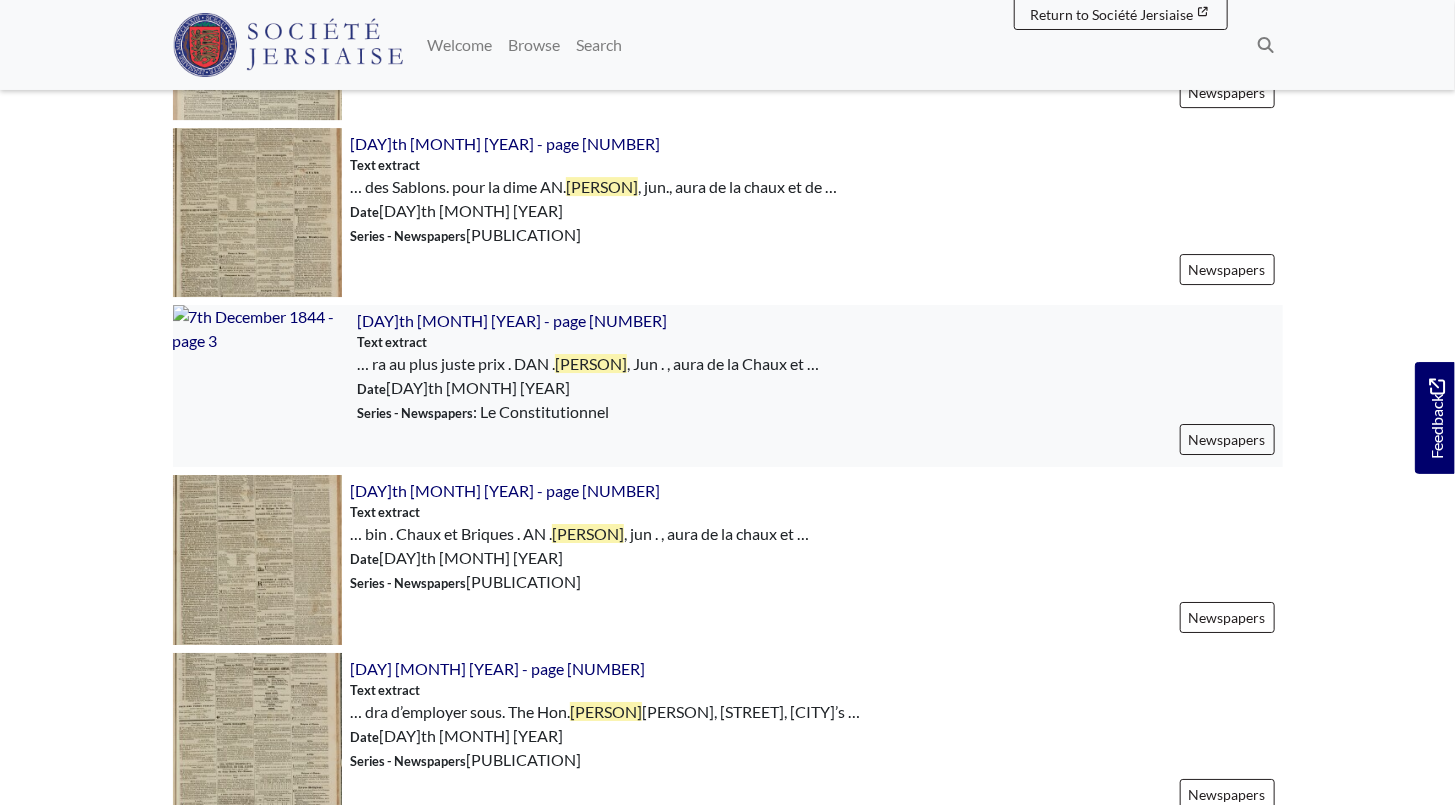 scroll, scrollTop: 3181, scrollLeft: 0, axis: vertical 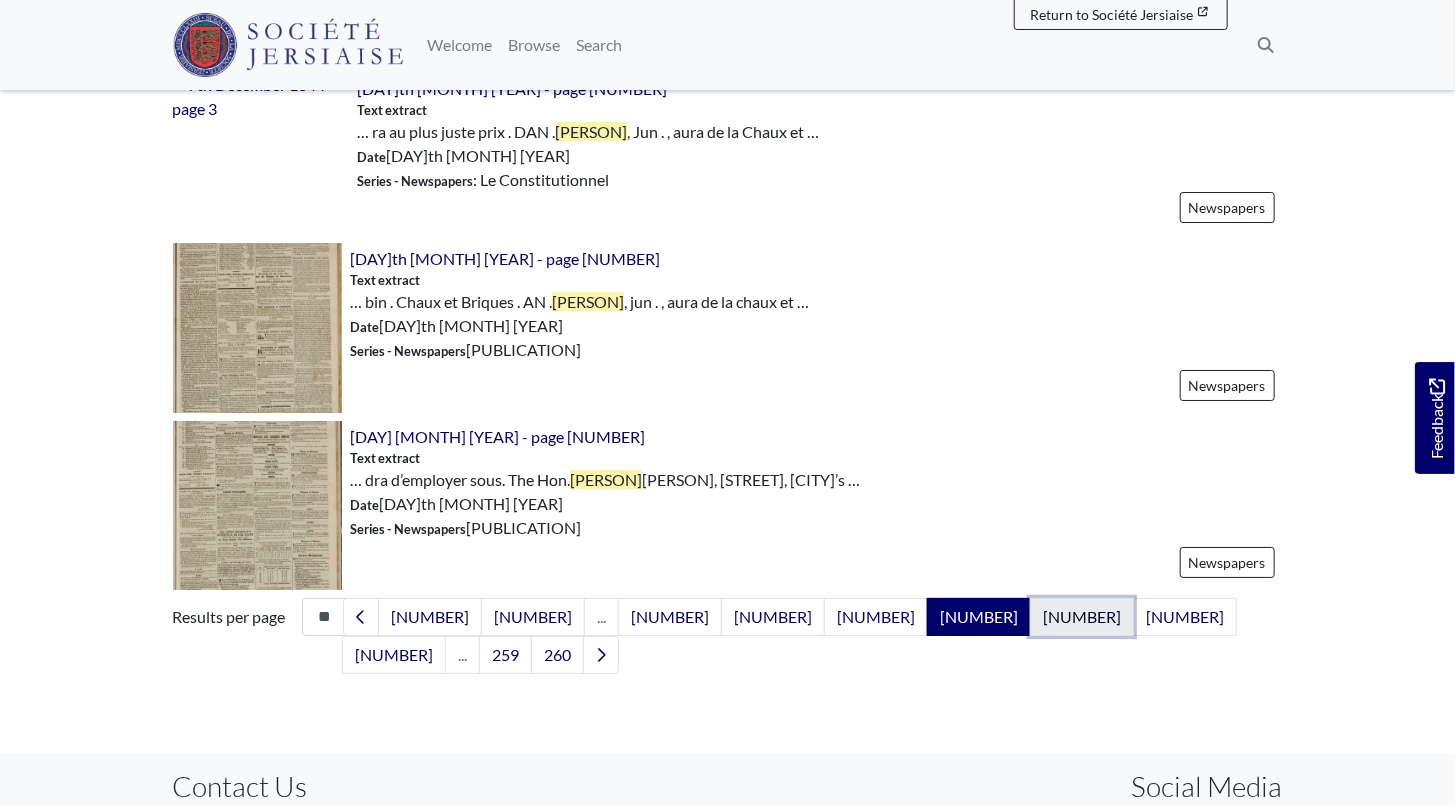 click on "152" at bounding box center [1082, 617] 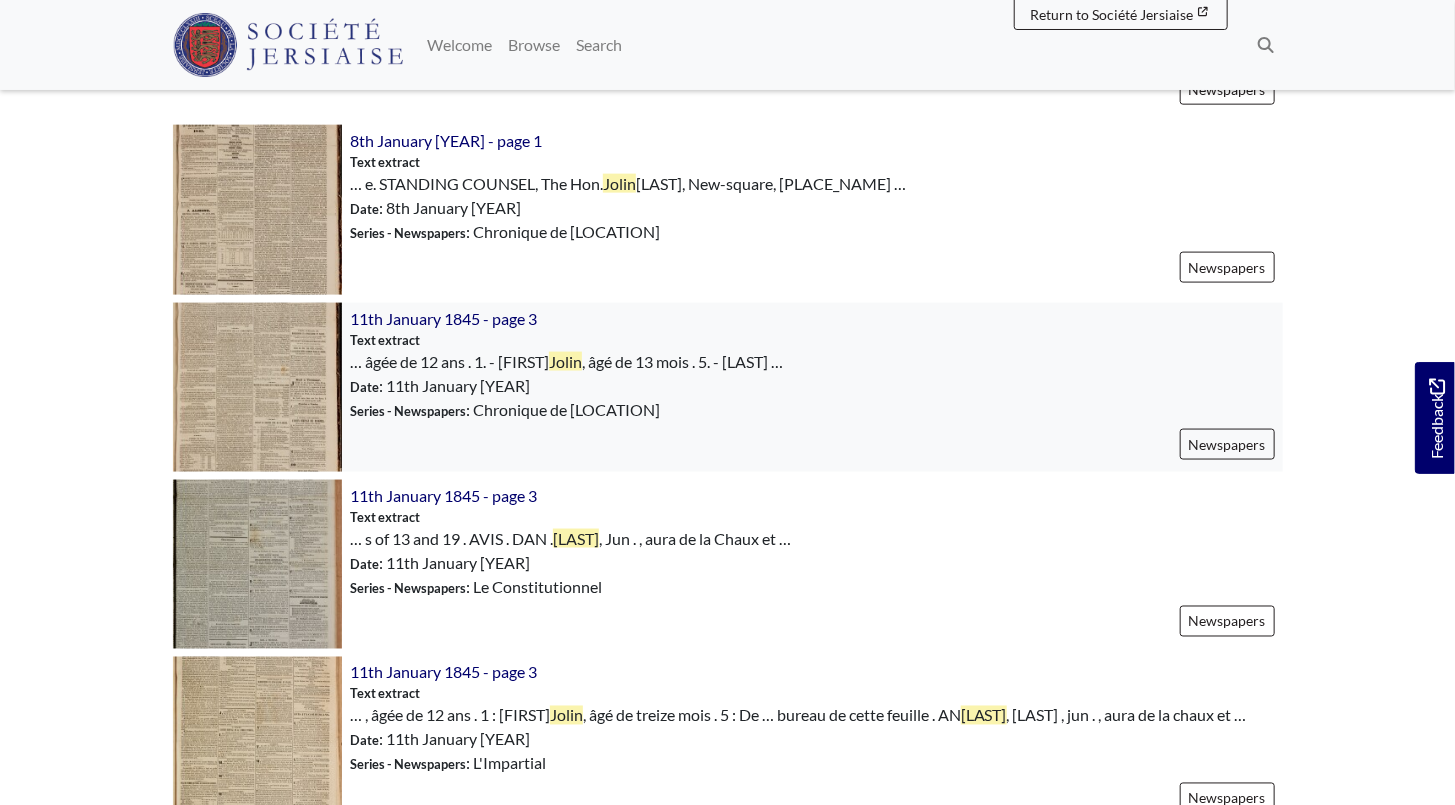 scroll, scrollTop: 1181, scrollLeft: 0, axis: vertical 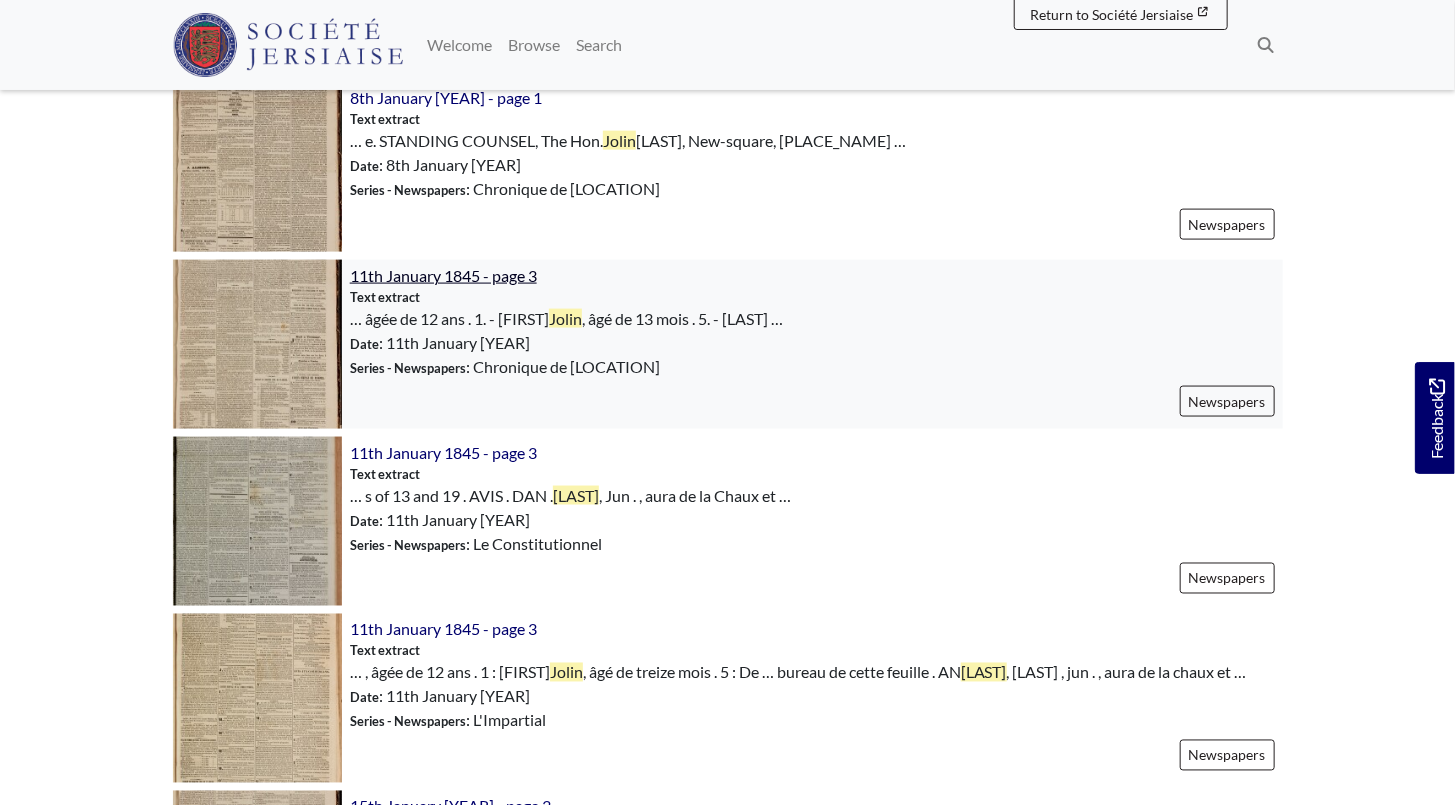 click on "11th January 1845 - page 3" at bounding box center [443, 275] 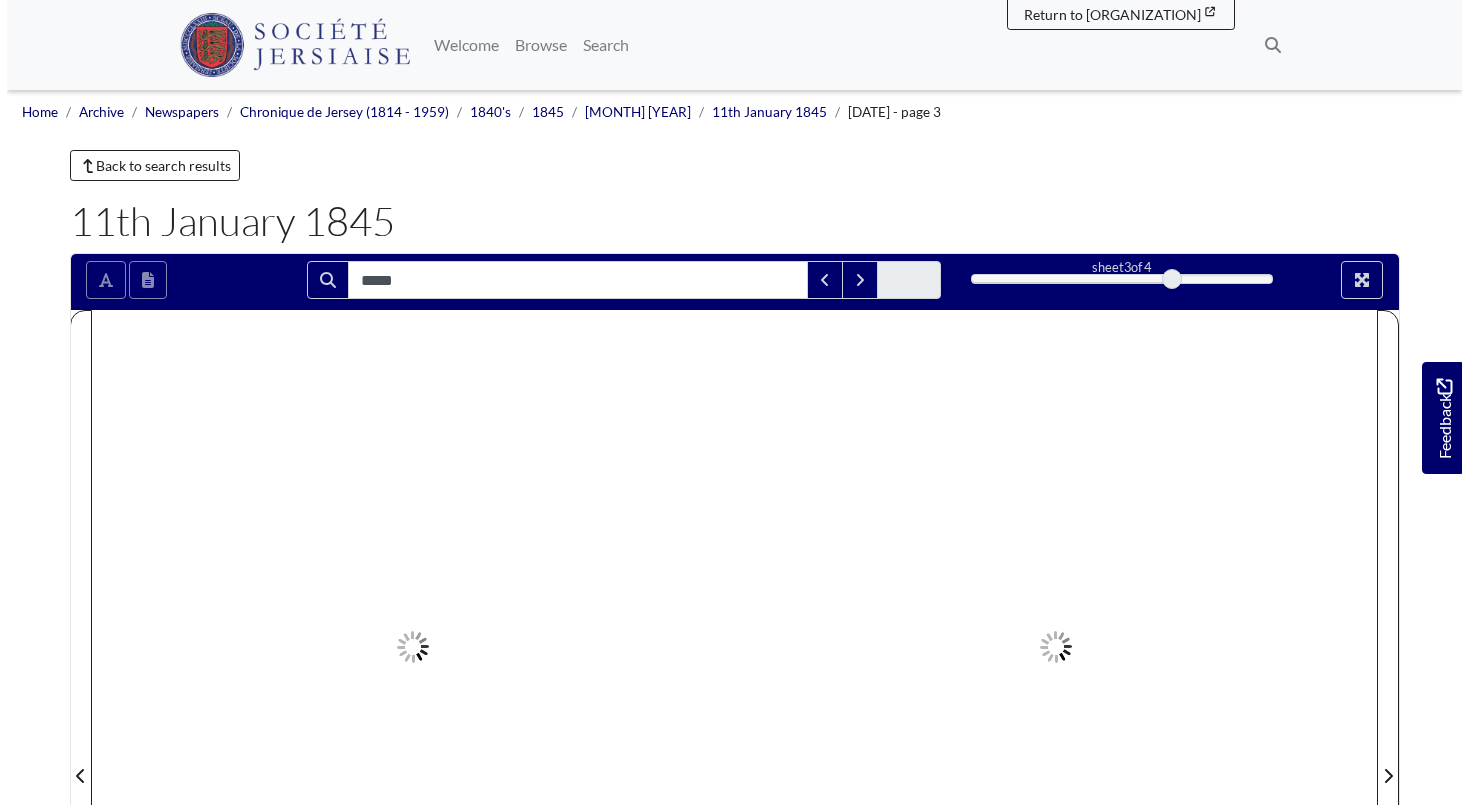 scroll, scrollTop: 0, scrollLeft: 0, axis: both 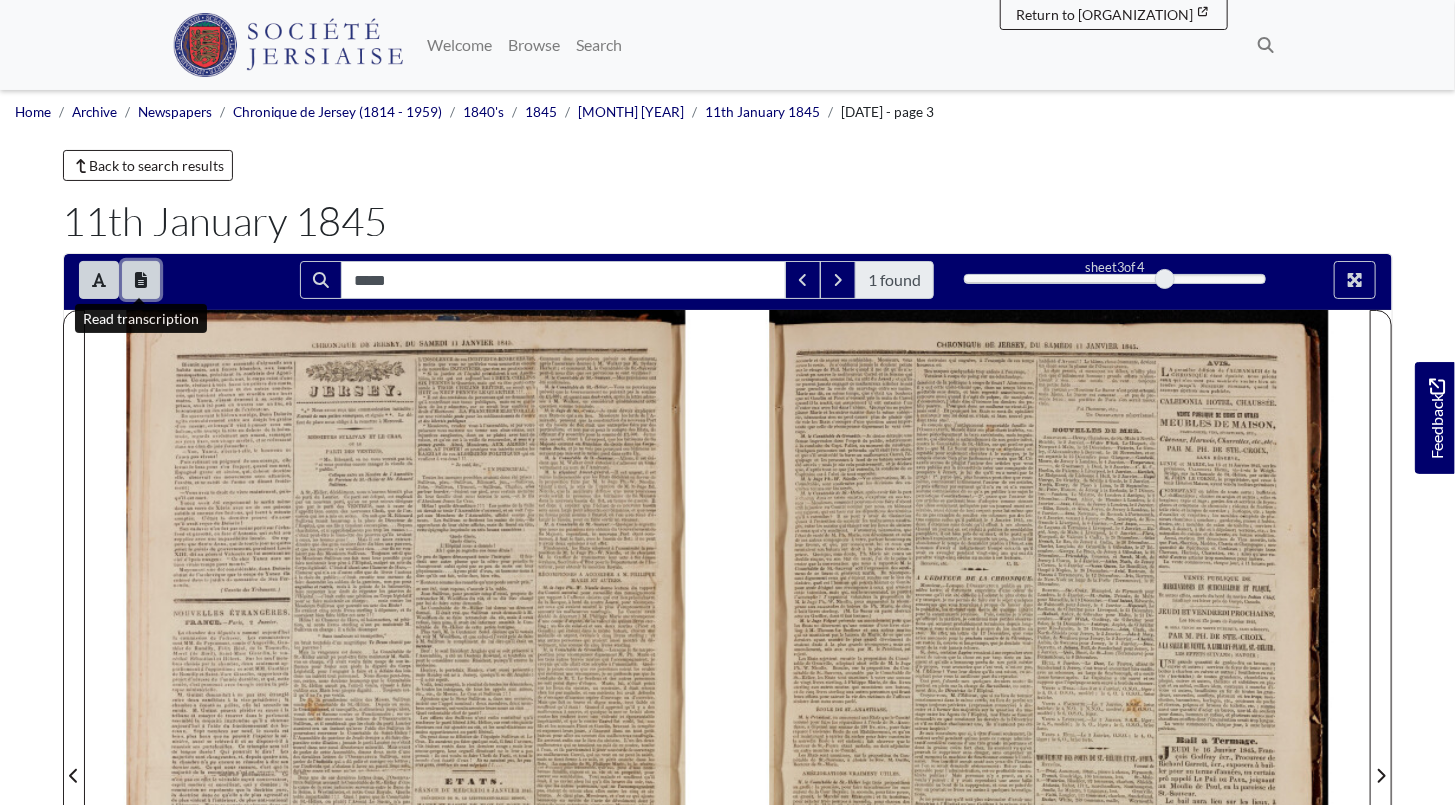 click at bounding box center [141, 280] 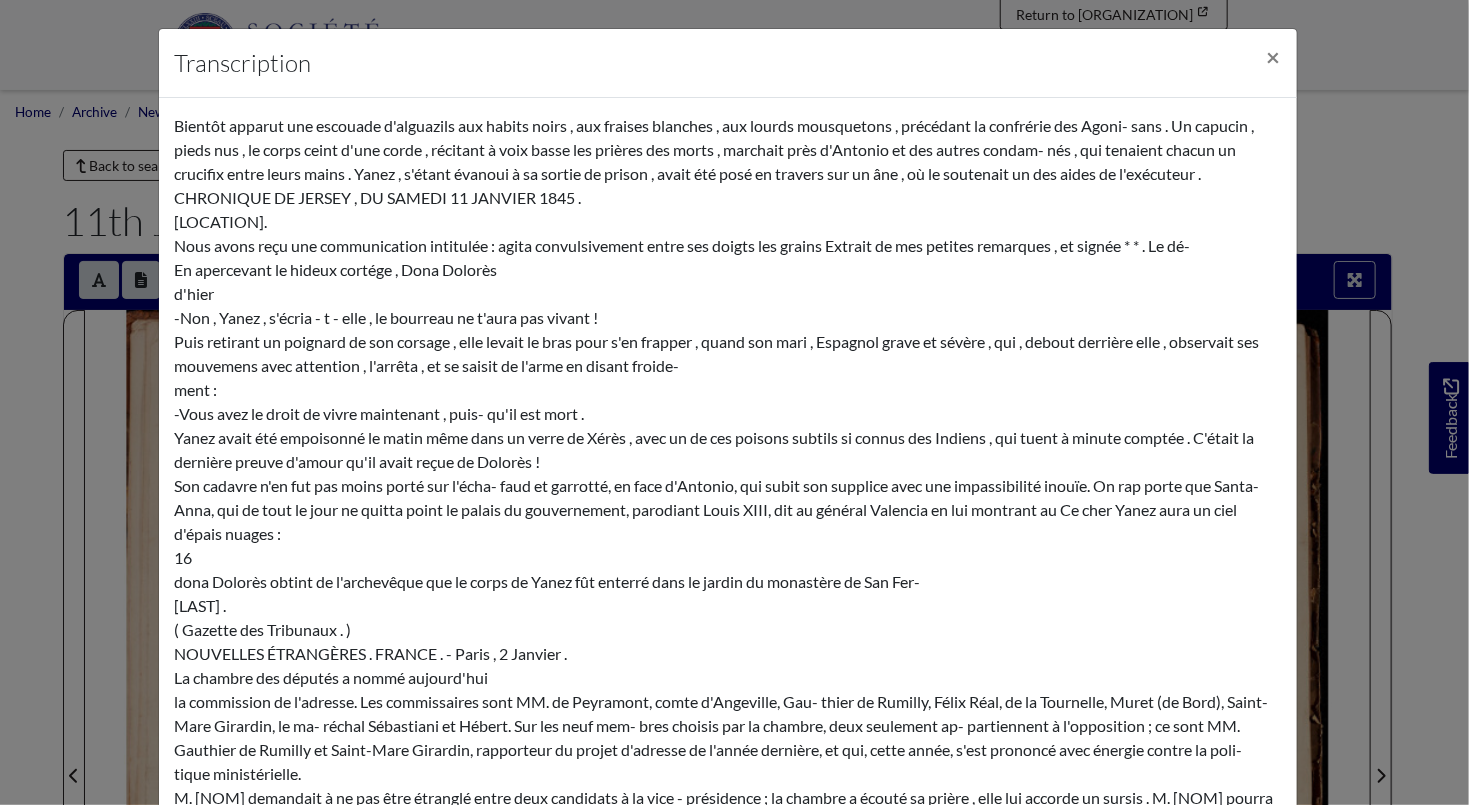 scroll, scrollTop: 12194, scrollLeft: 0, axis: vertical 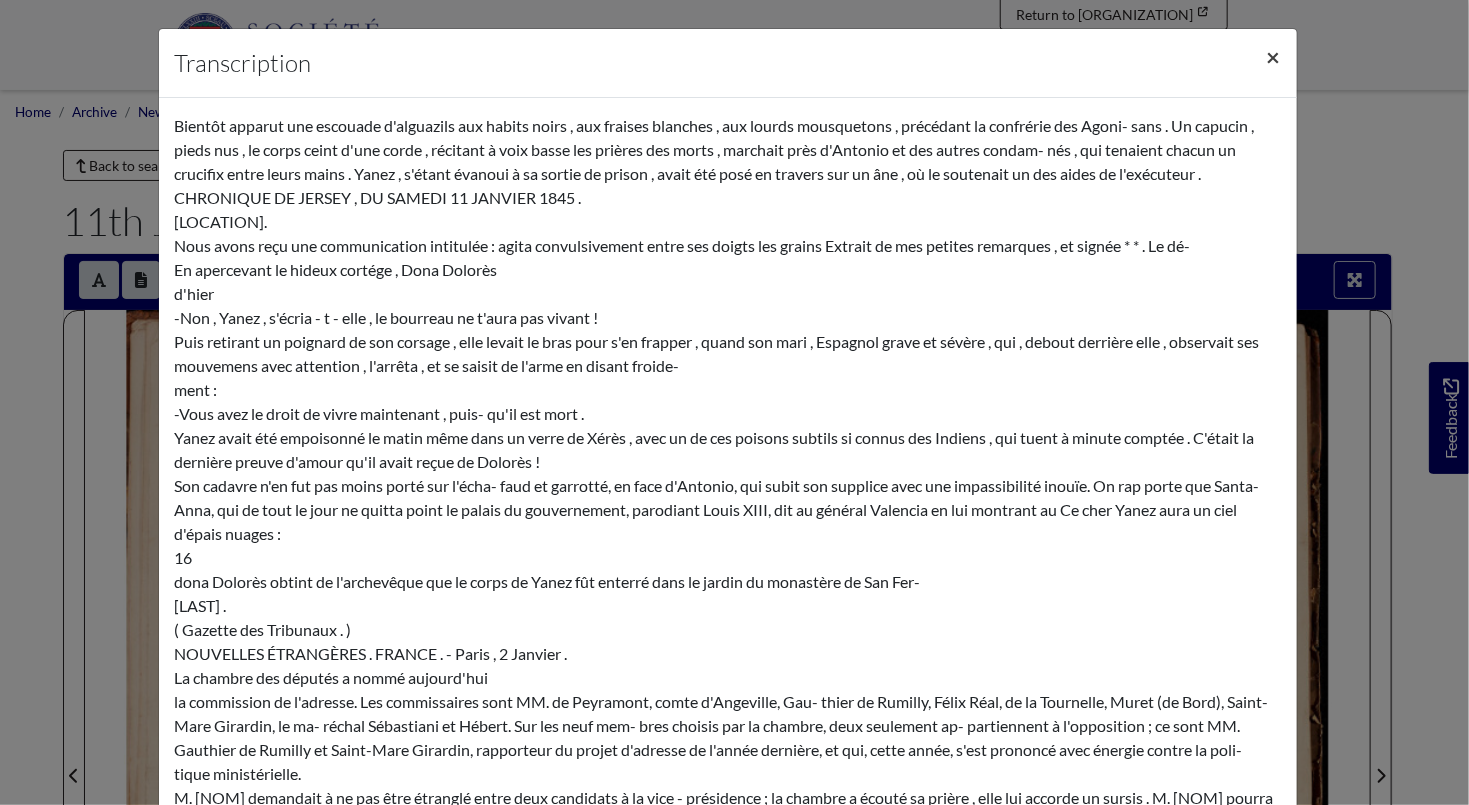 click on "×" at bounding box center [1274, 56] 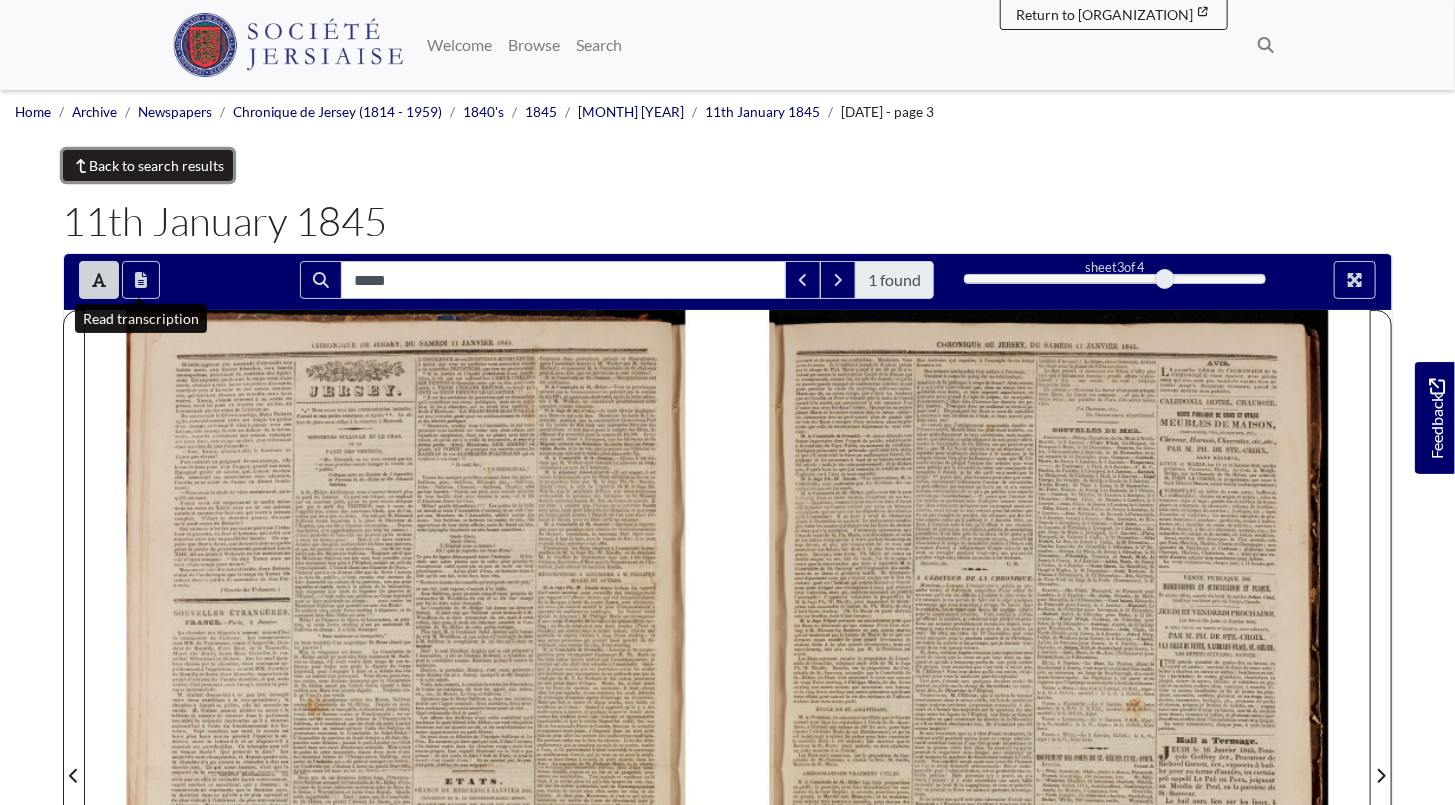 click on "Back to search results" at bounding box center (148, 165) 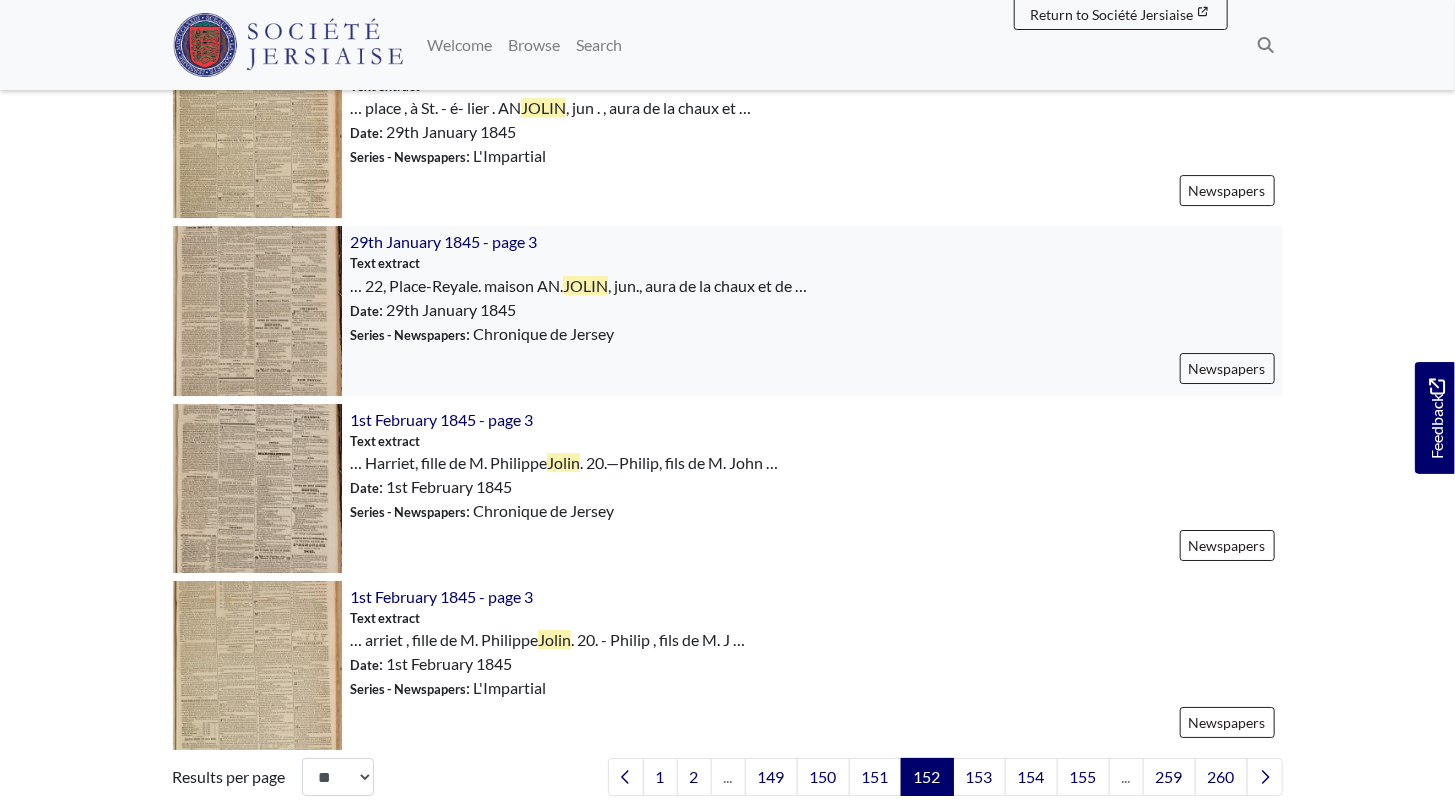 scroll, scrollTop: 3000, scrollLeft: 0, axis: vertical 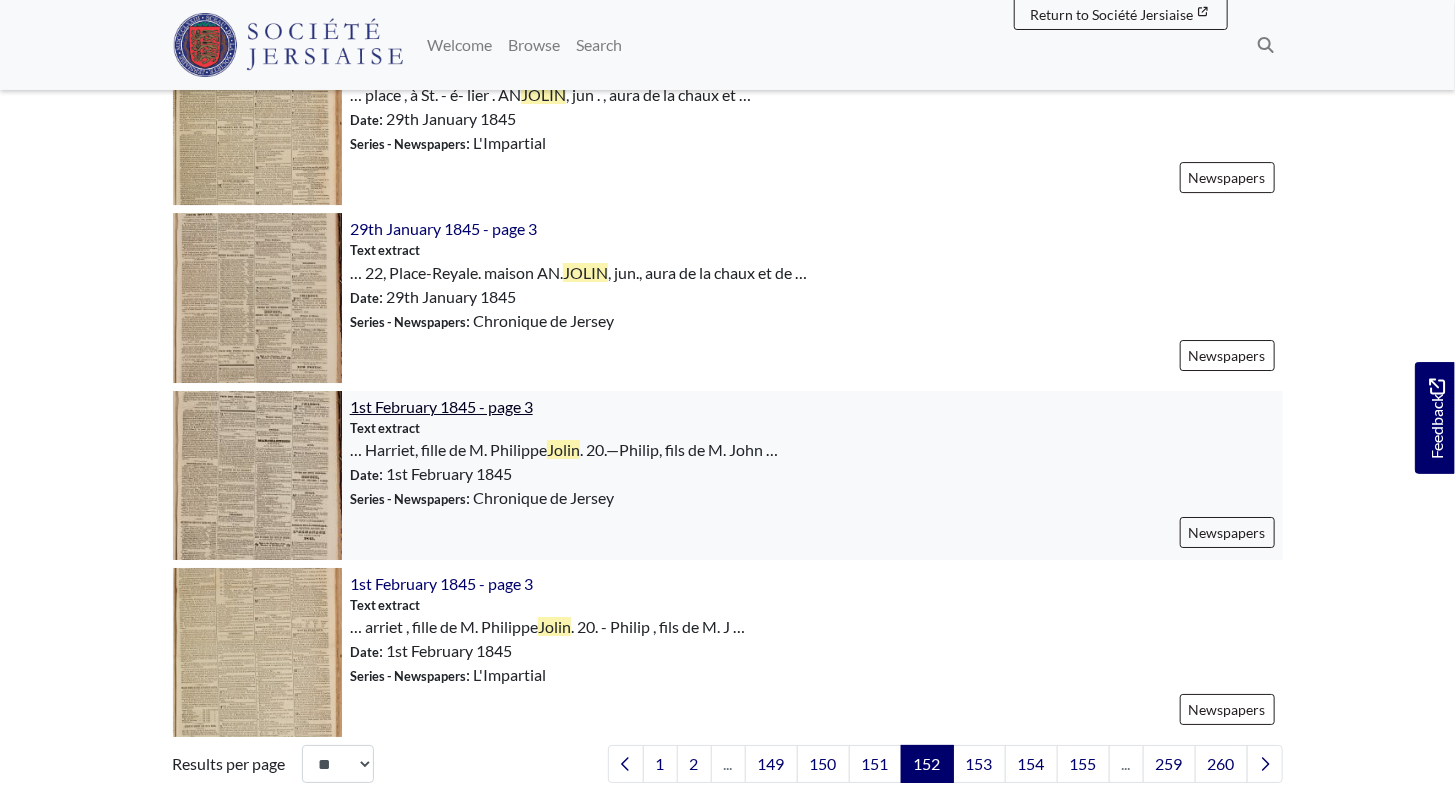 click on "1st February 1845 - page 3" at bounding box center (441, 406) 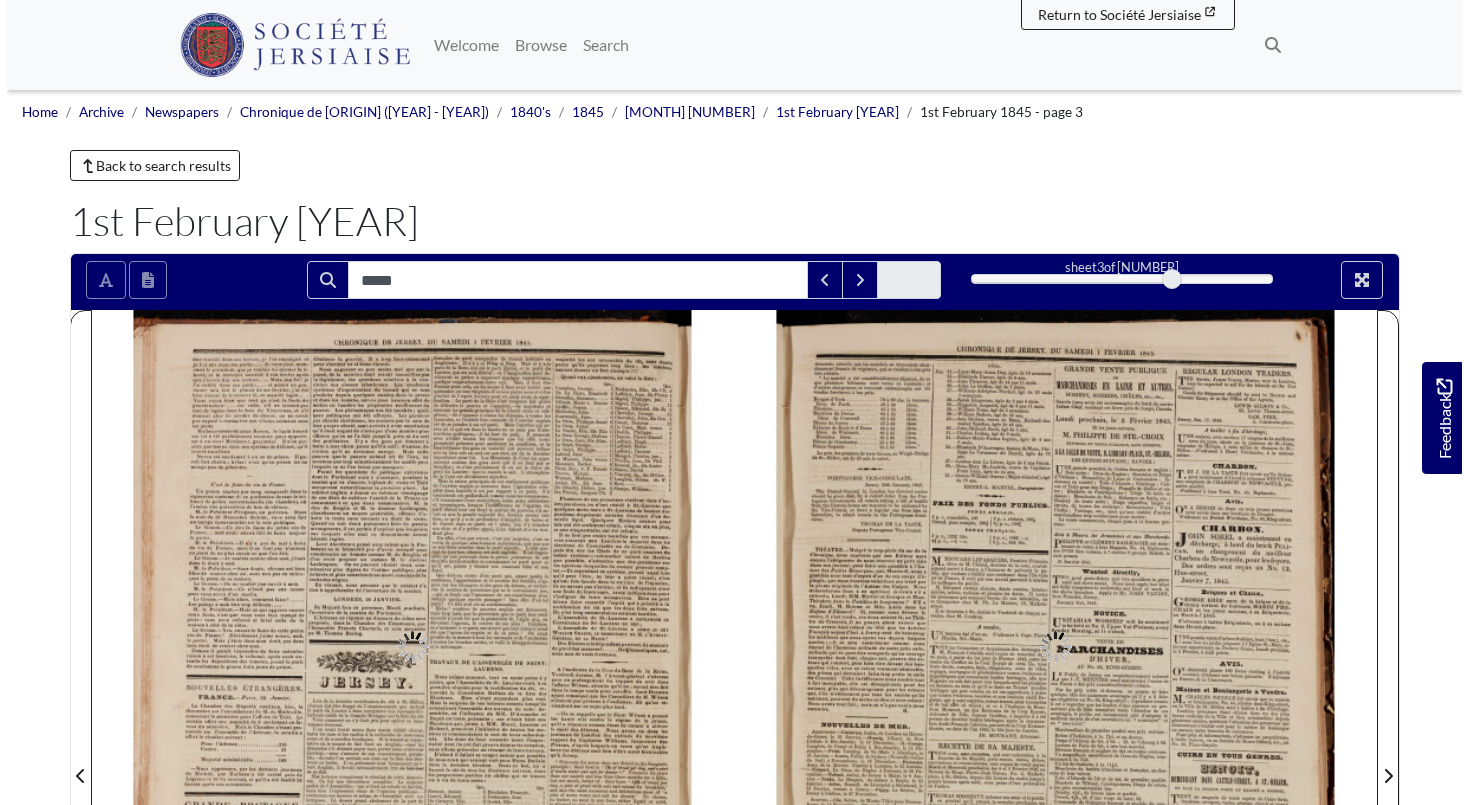 scroll, scrollTop: 0, scrollLeft: 0, axis: both 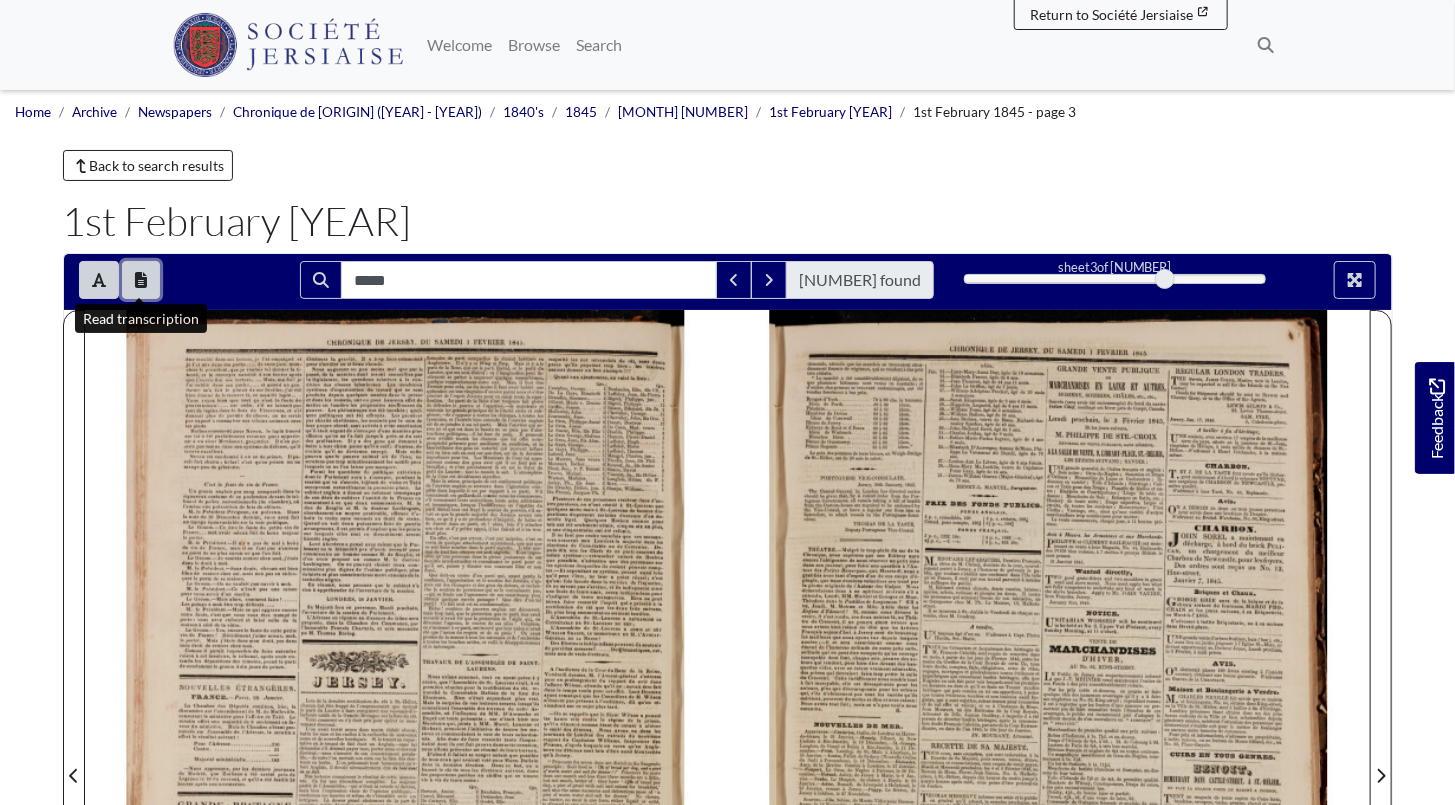 click at bounding box center (141, 280) 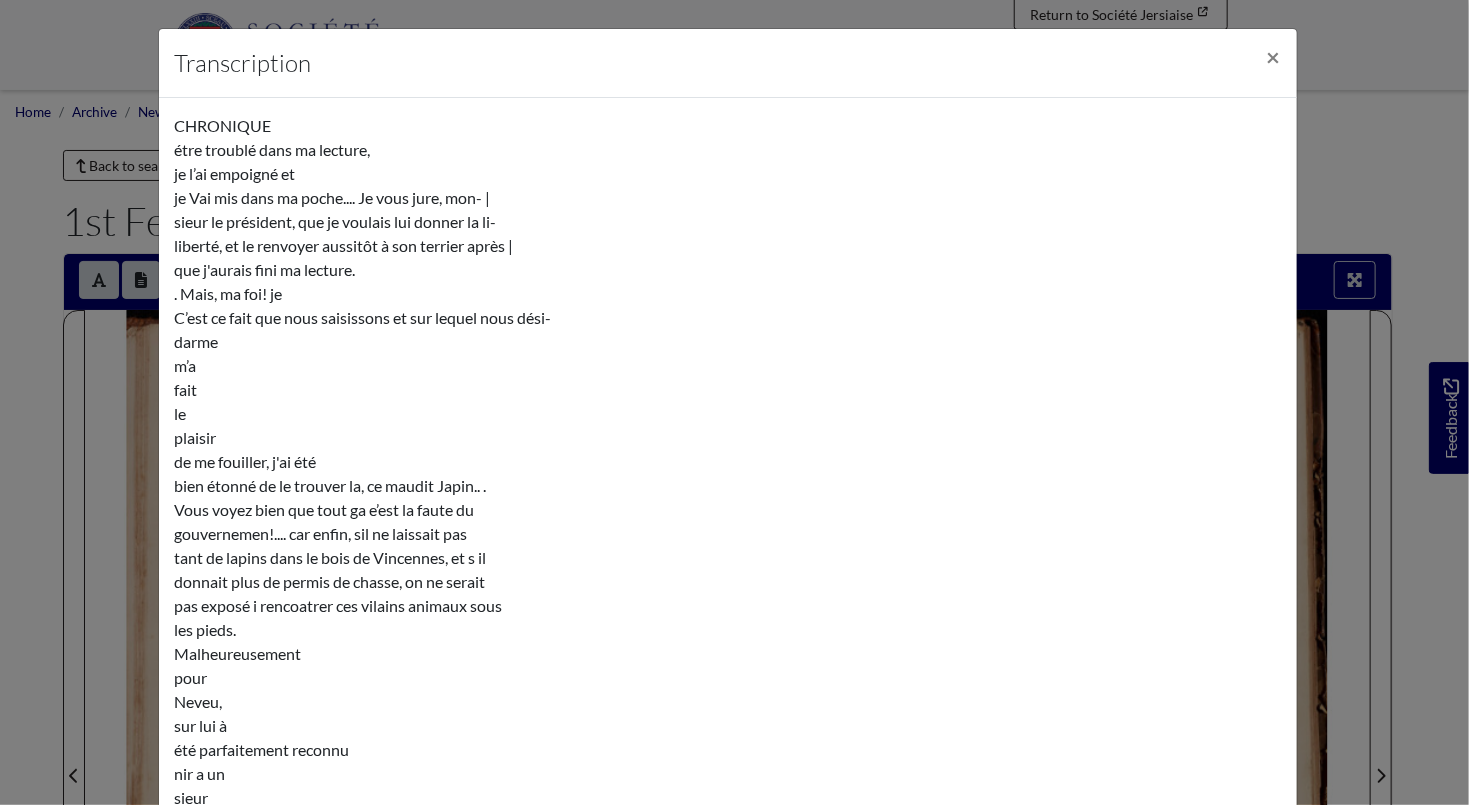 scroll, scrollTop: 29654, scrollLeft: 0, axis: vertical 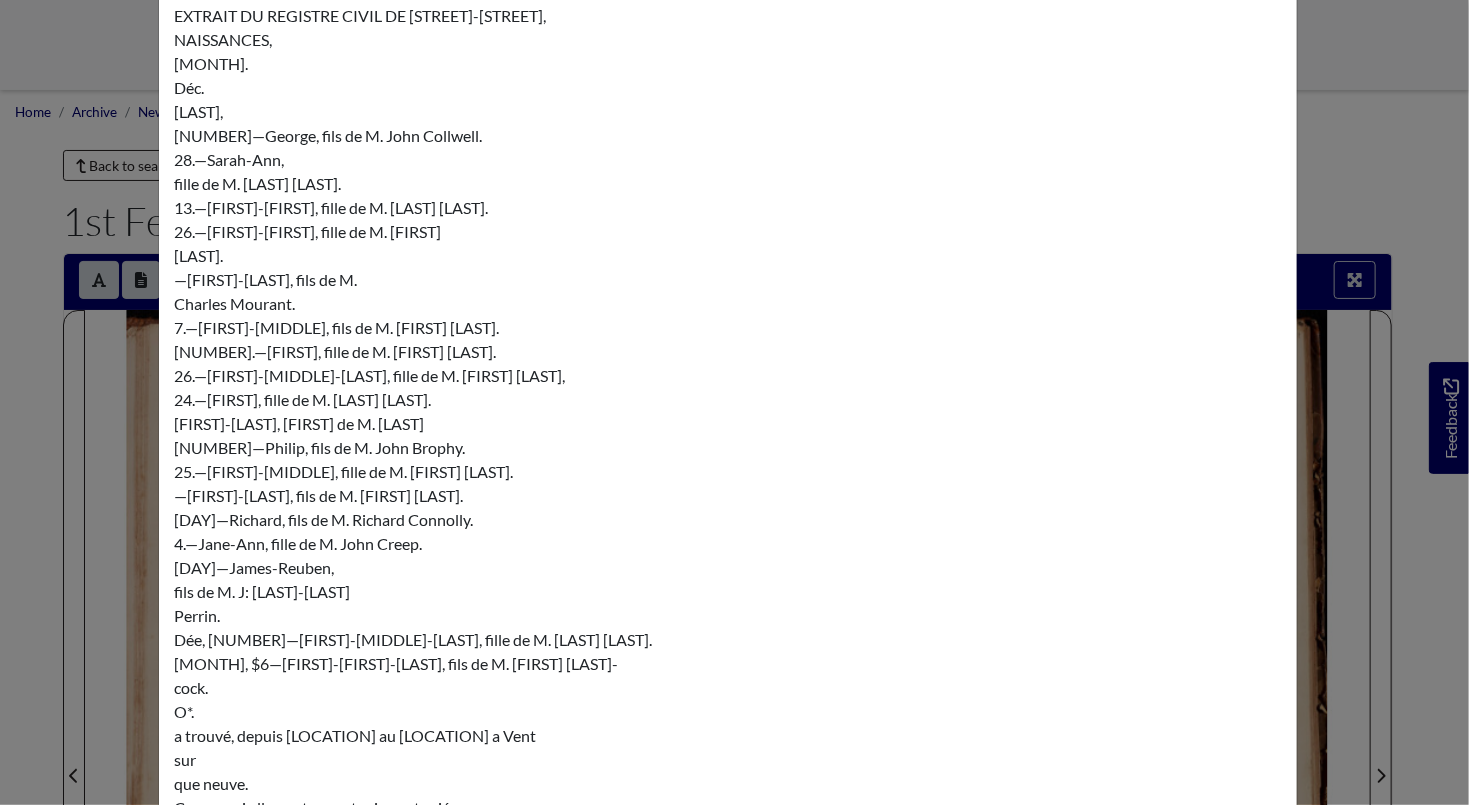 drag, startPoint x: 199, startPoint y: 400, endPoint x: 513, endPoint y: 400, distance: 314 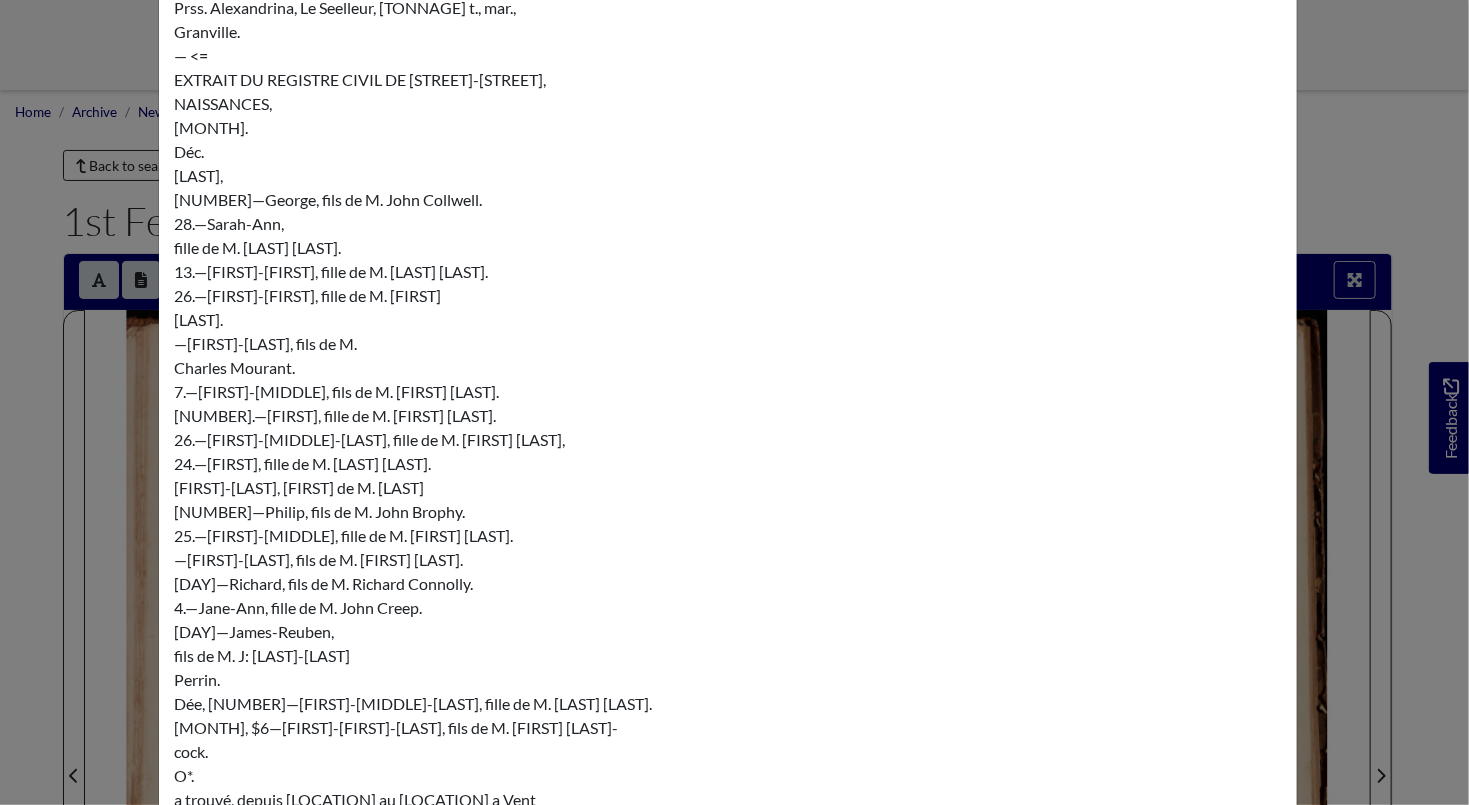 scroll, scrollTop: 29563, scrollLeft: 0, axis: vertical 